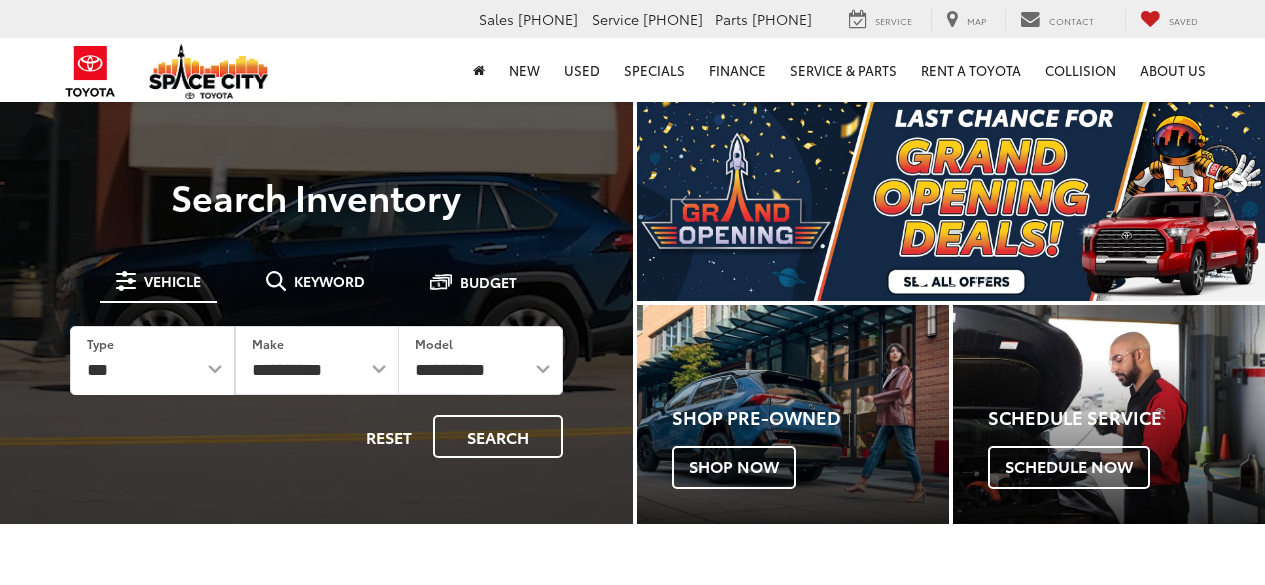 scroll, scrollTop: 0, scrollLeft: 0, axis: both 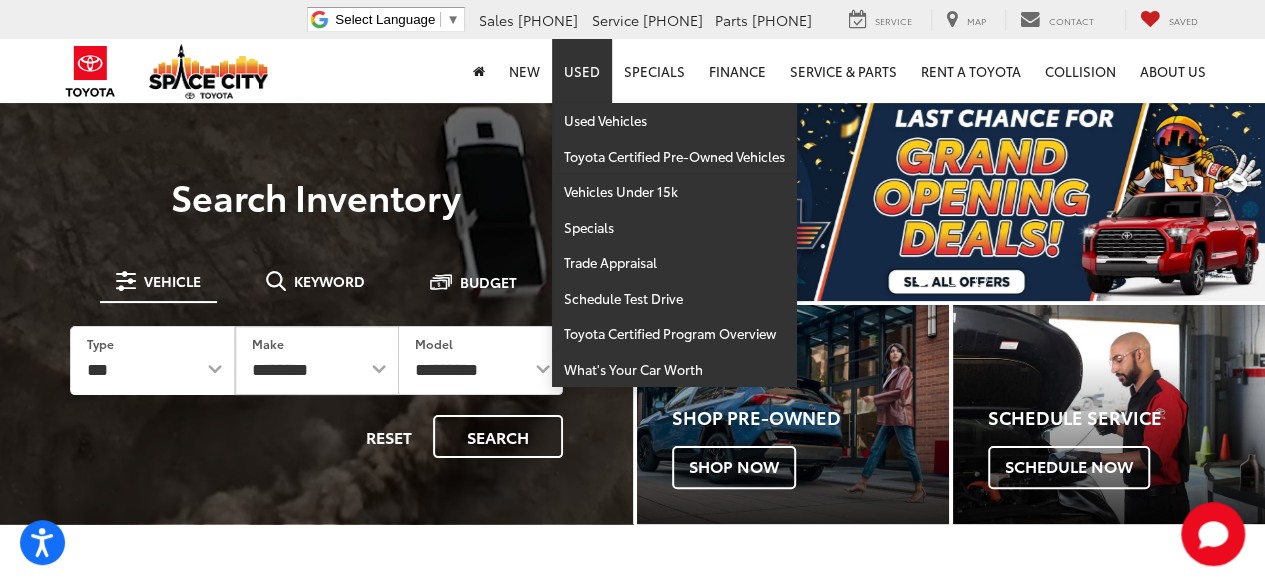 click on "Used" at bounding box center [582, 71] 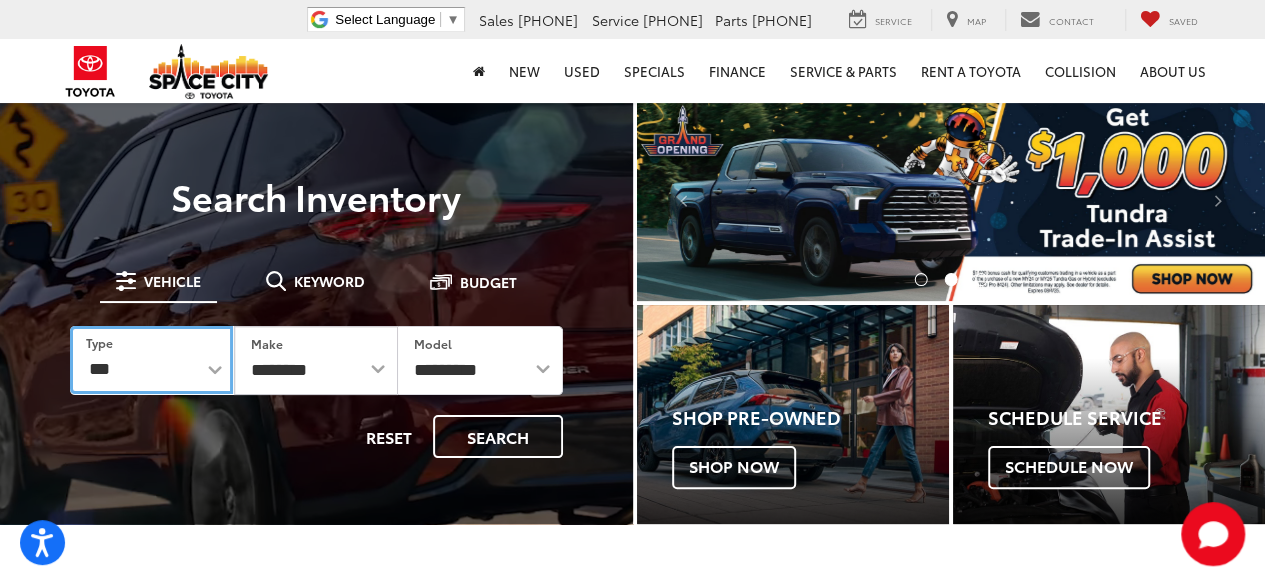 click on "***
***
****
*********" at bounding box center (151, 360) 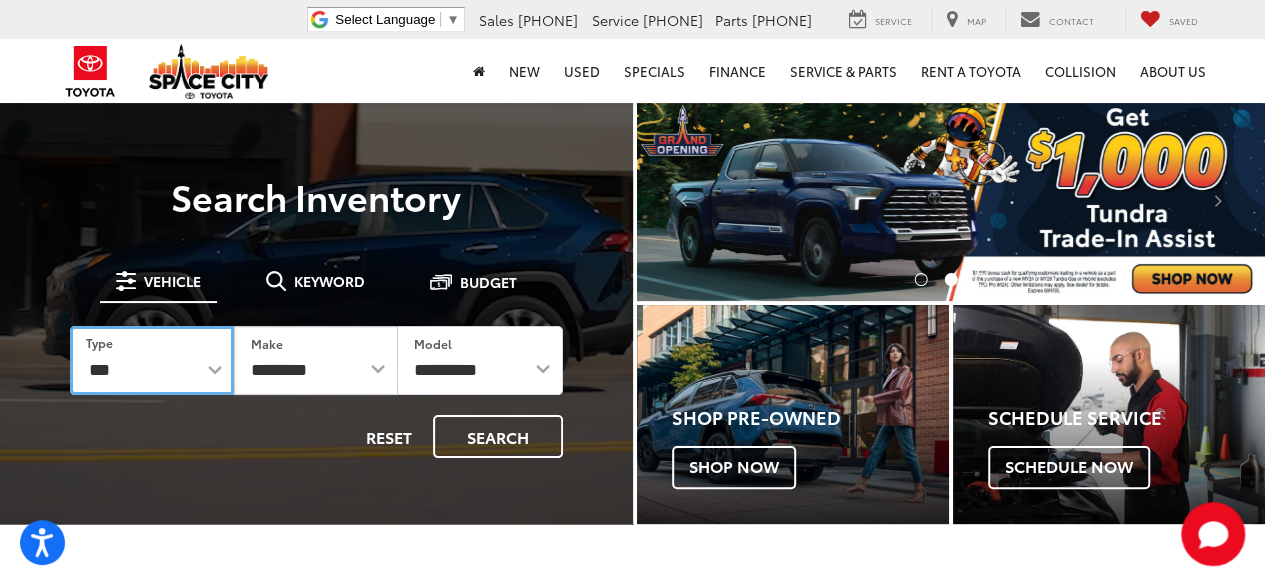 select on "******" 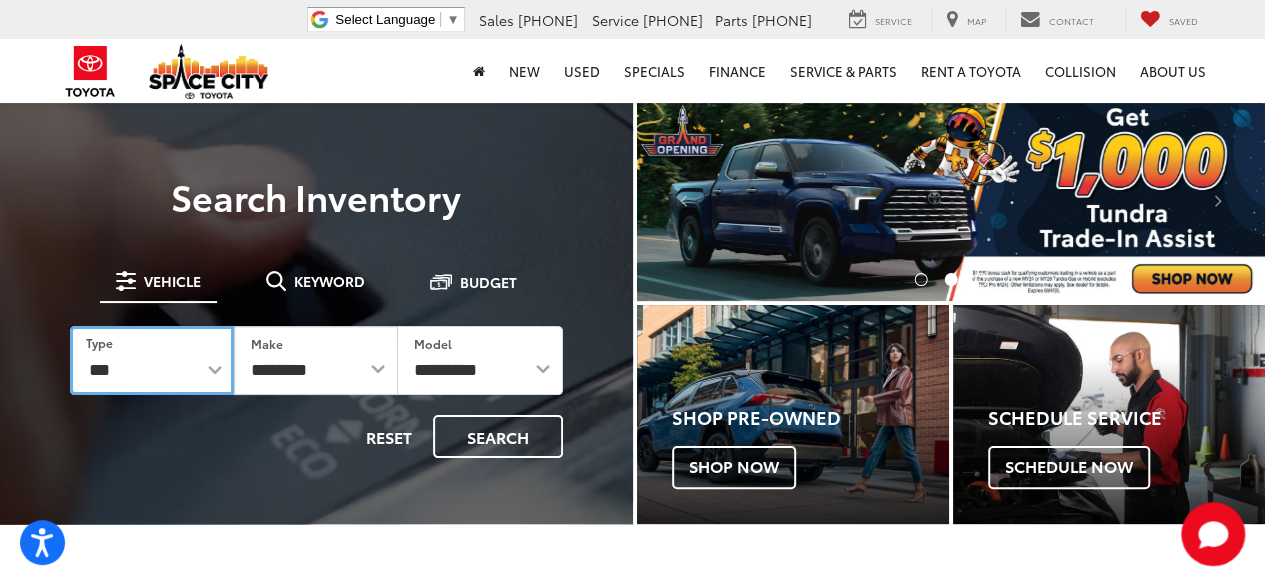 click on "***
***
****
*********" at bounding box center [152, 360] 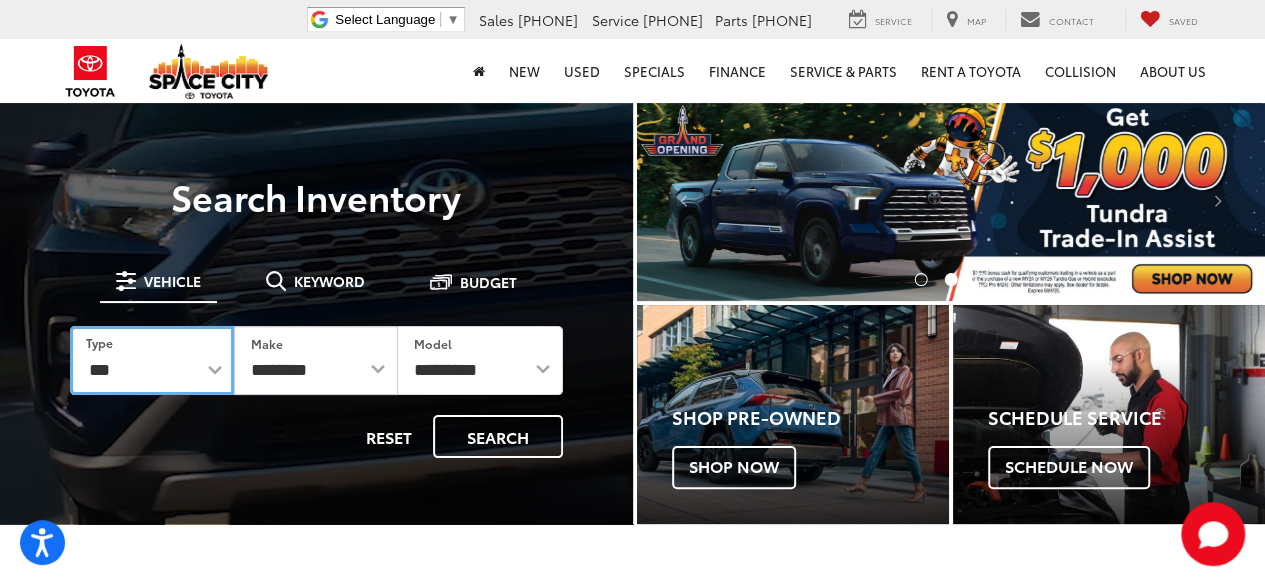 select 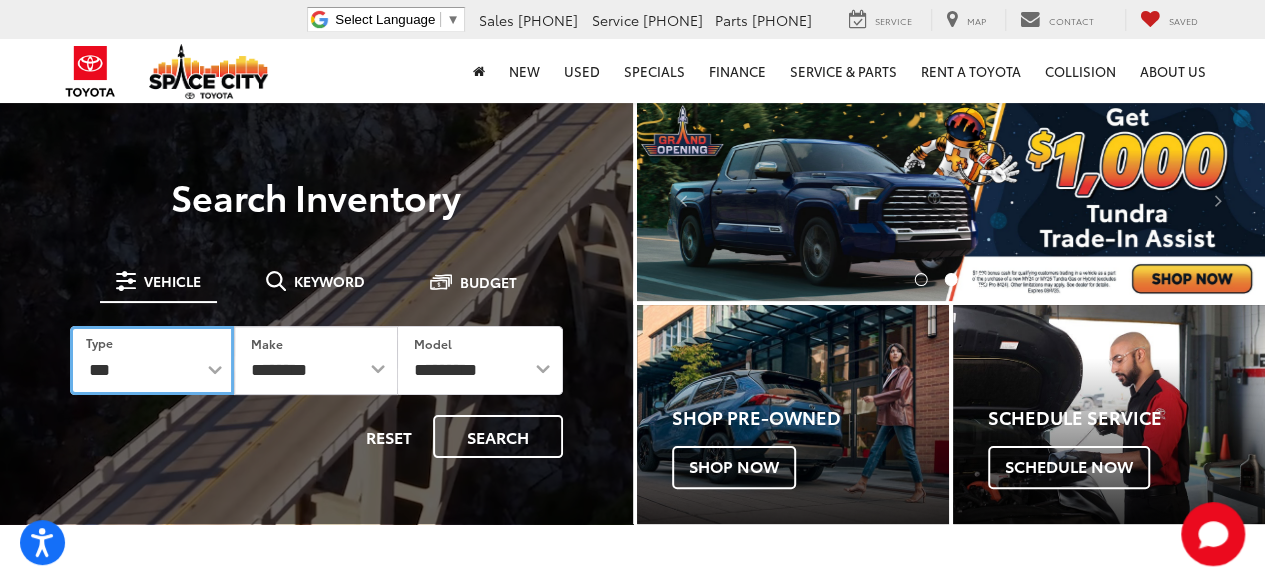 select 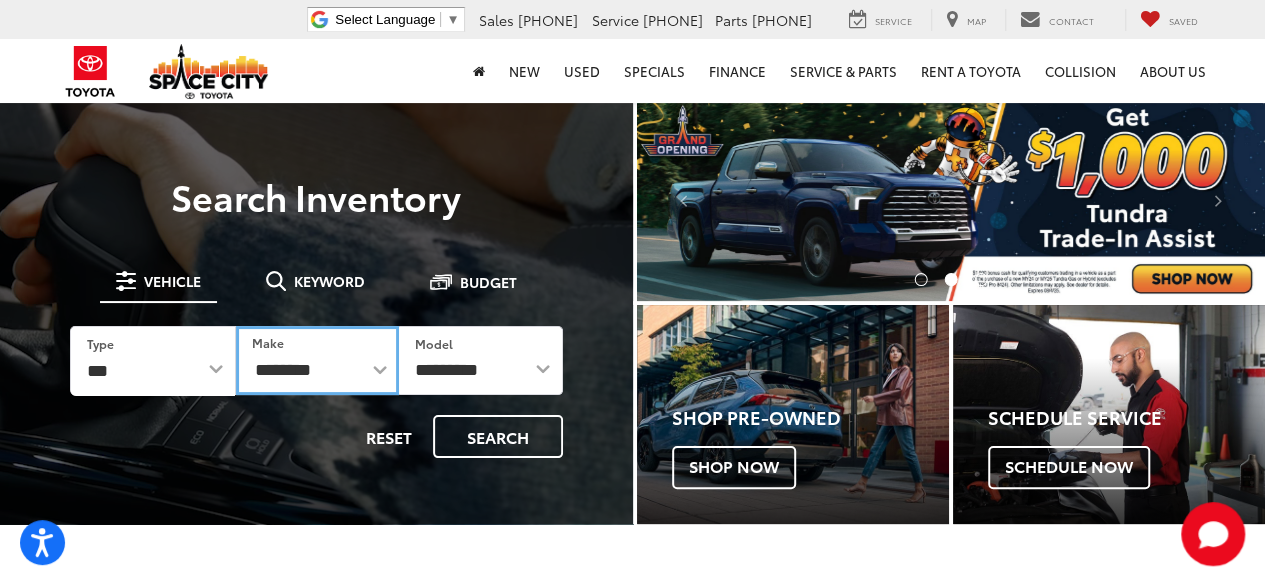 click on "**********" at bounding box center [317, 360] 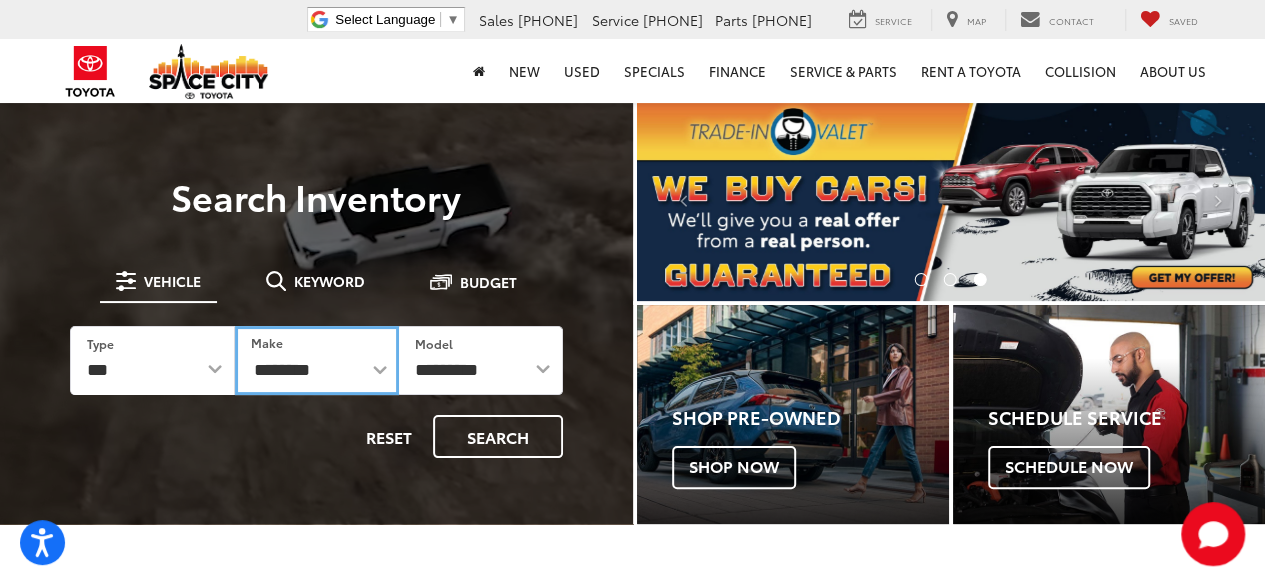 select on "******" 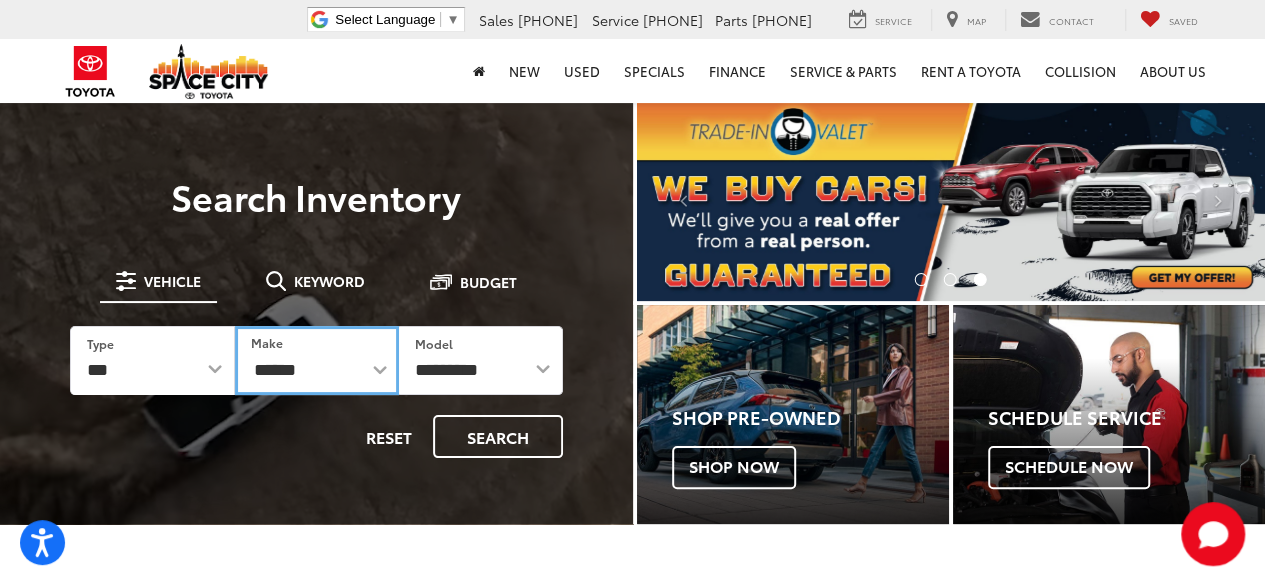 click on "**********" at bounding box center [317, 360] 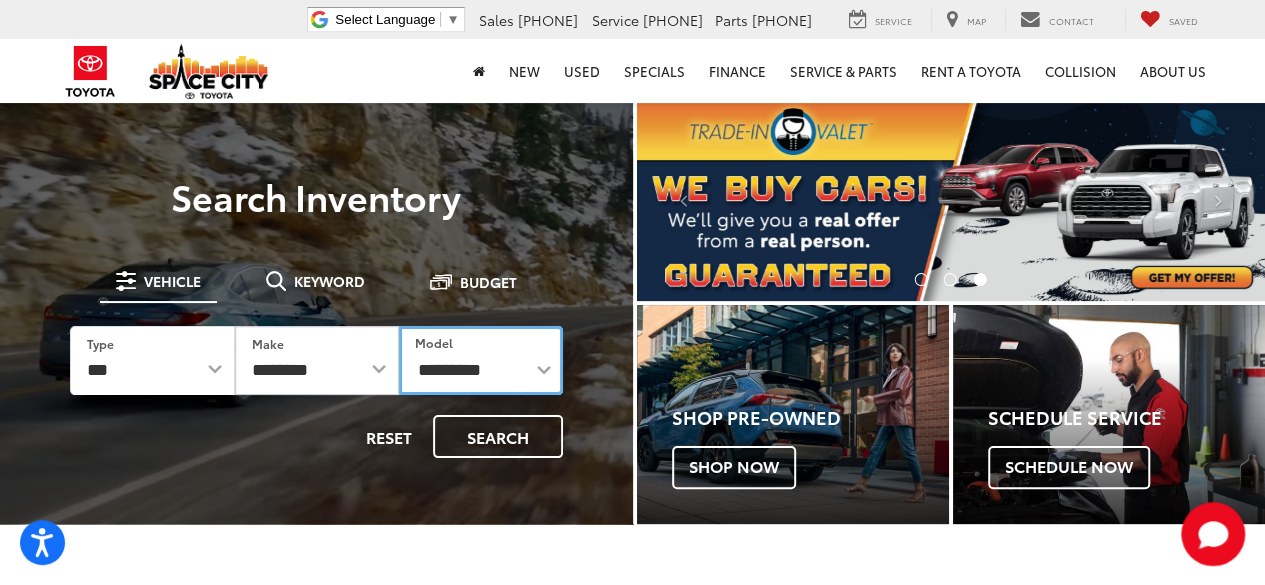 click on "**********" at bounding box center (481, 360) 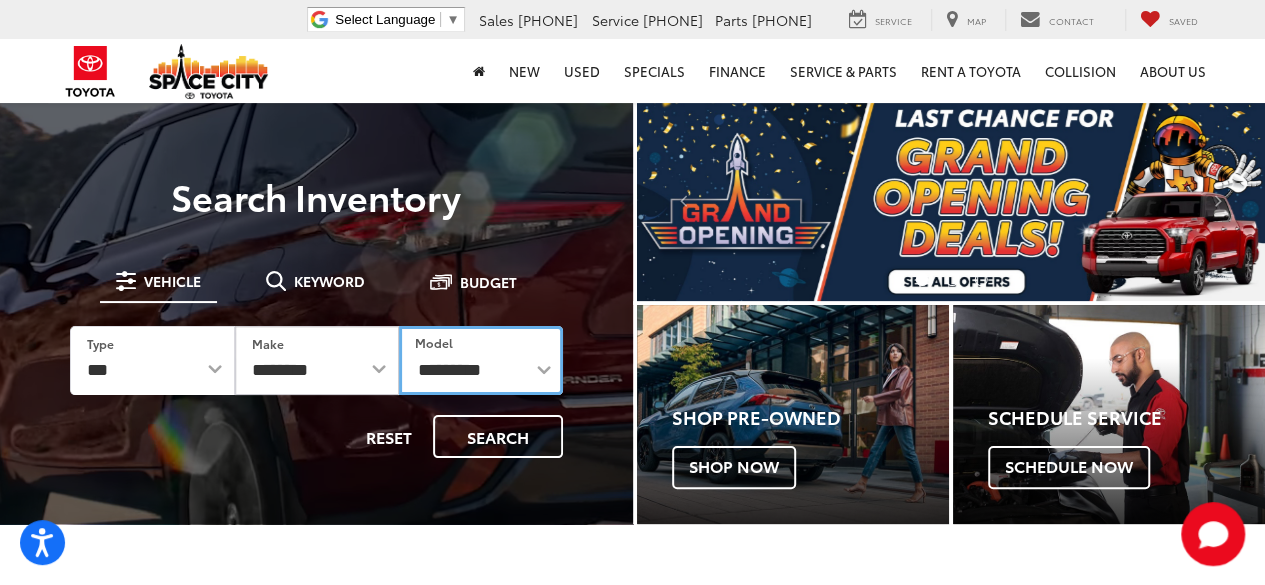 select on "**********" 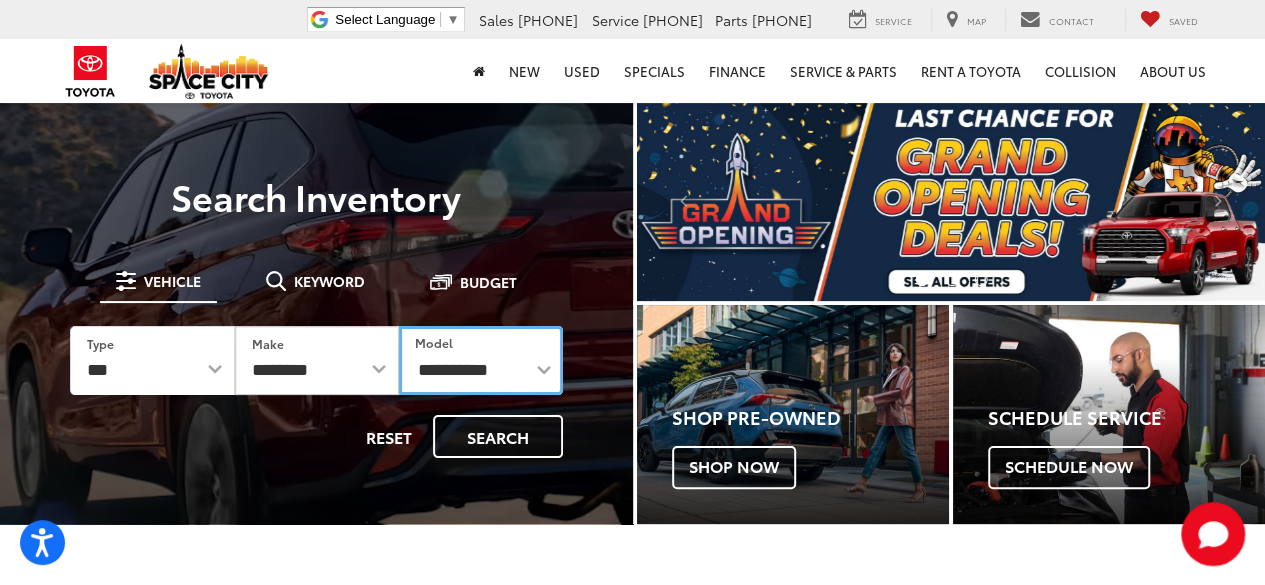 click on "**********" at bounding box center [481, 360] 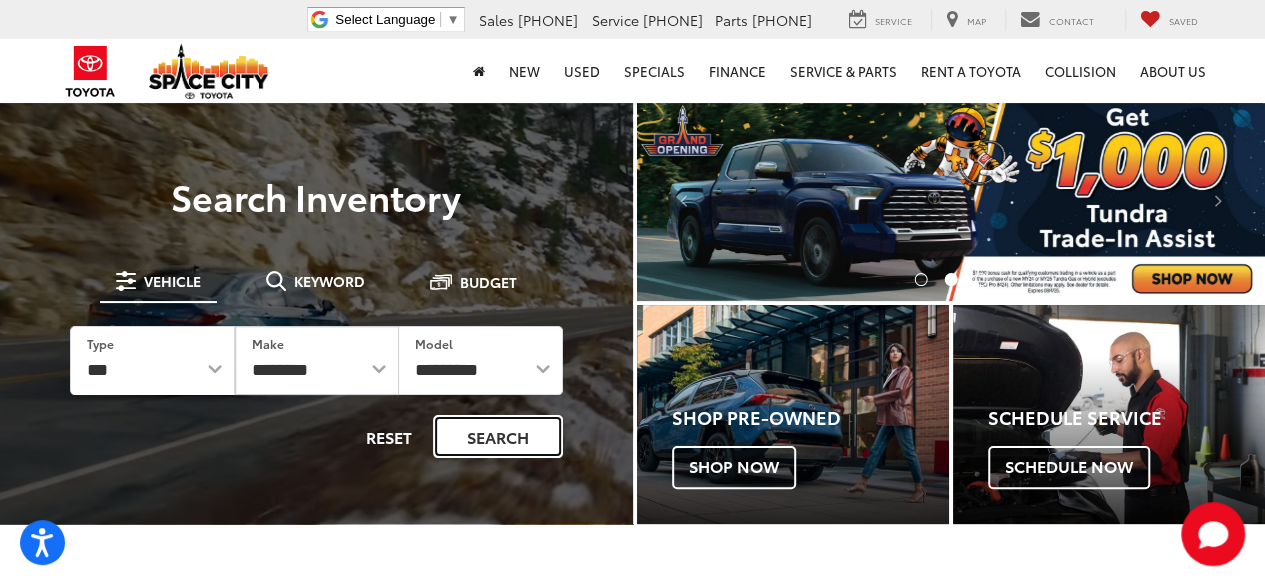 click on "Search" at bounding box center (498, 436) 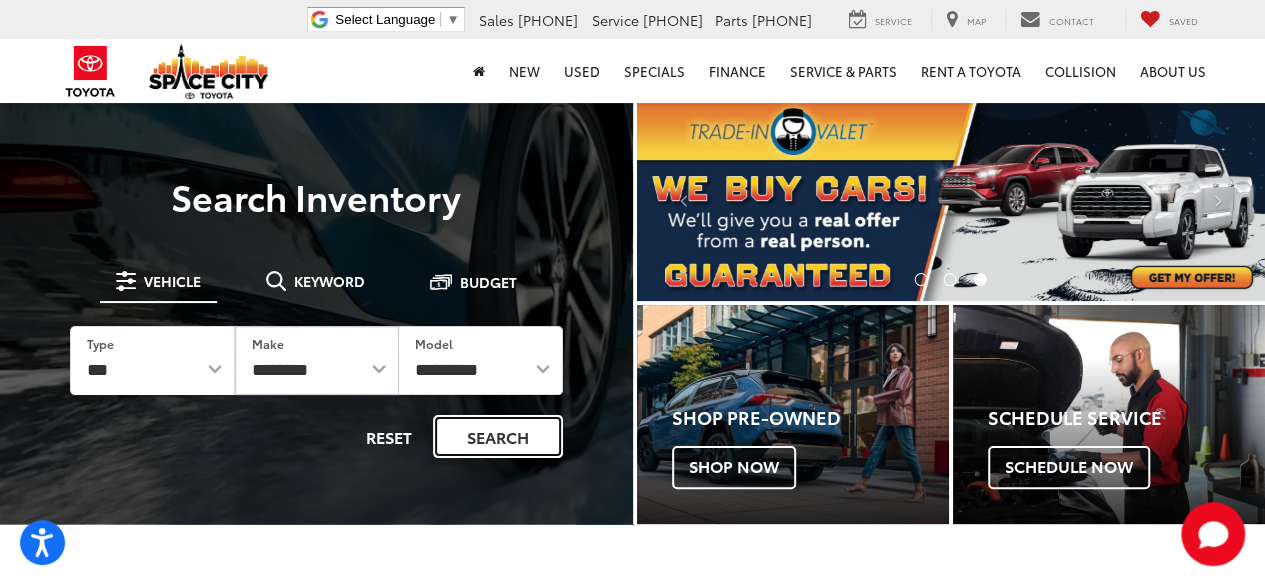 click on "Search" at bounding box center [498, 436] 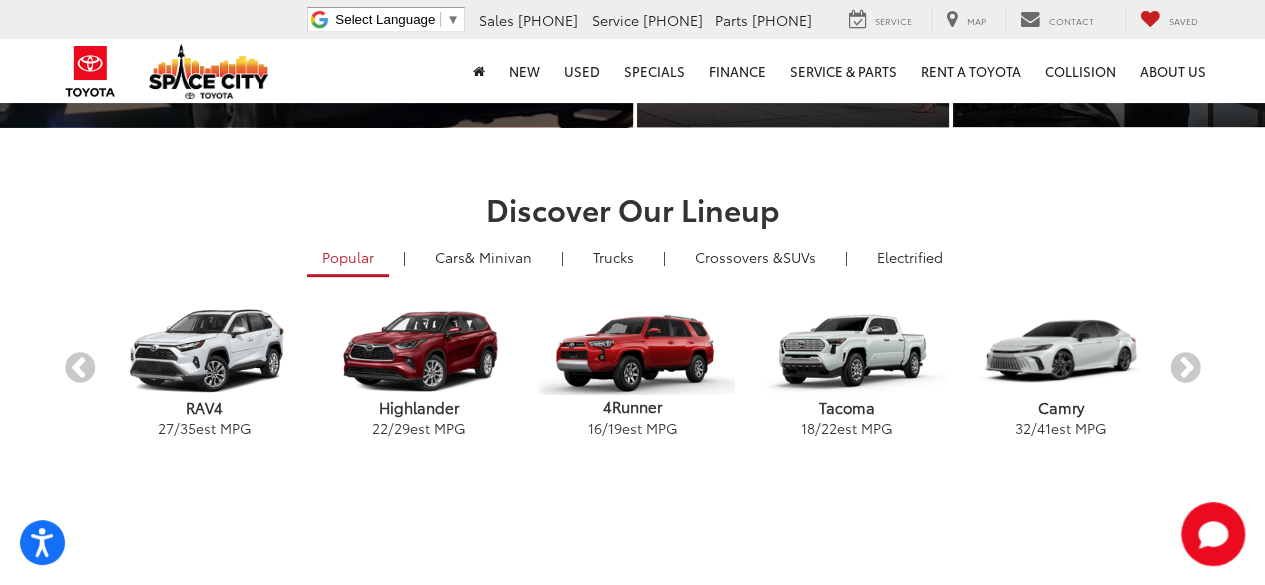 scroll, scrollTop: 400, scrollLeft: 0, axis: vertical 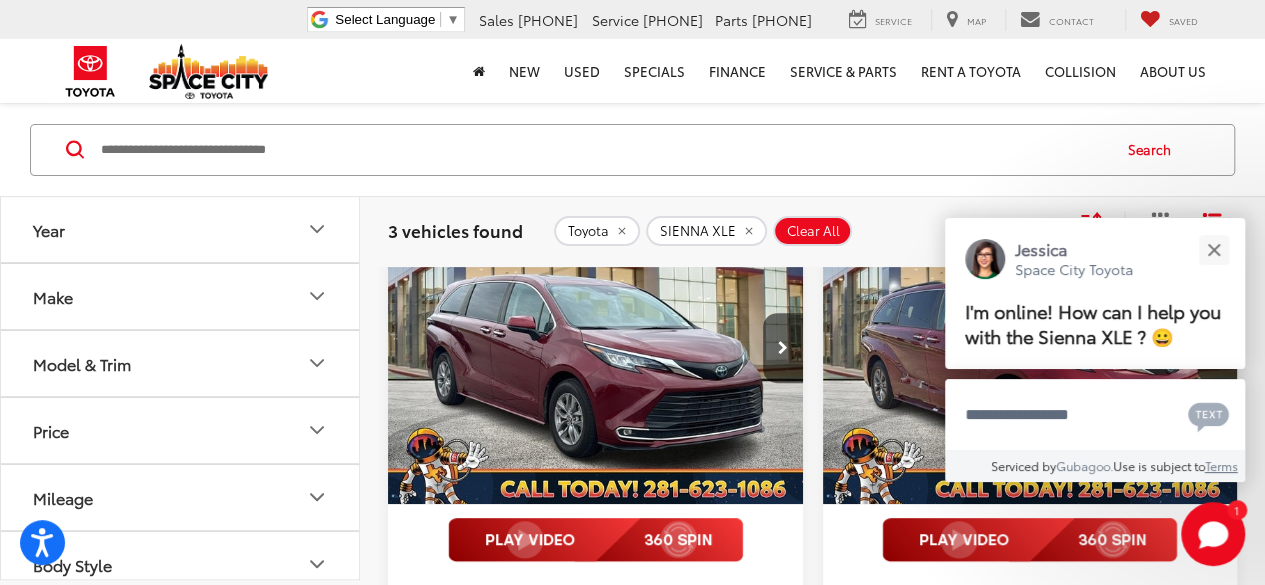 click at bounding box center [1031, 349] 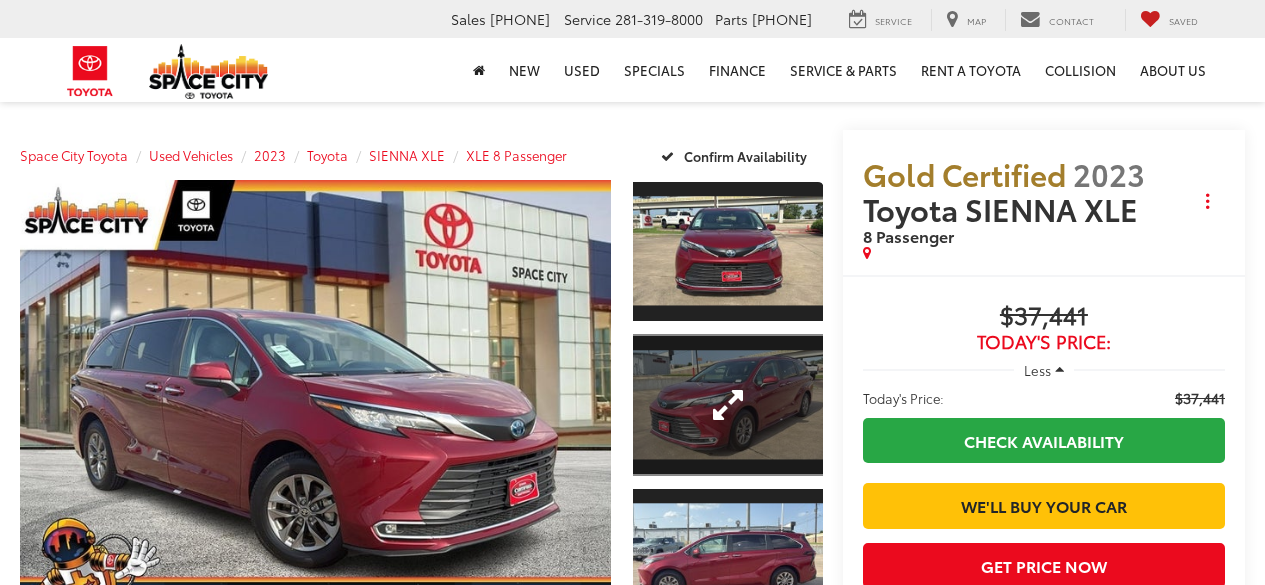 scroll, scrollTop: 0, scrollLeft: 0, axis: both 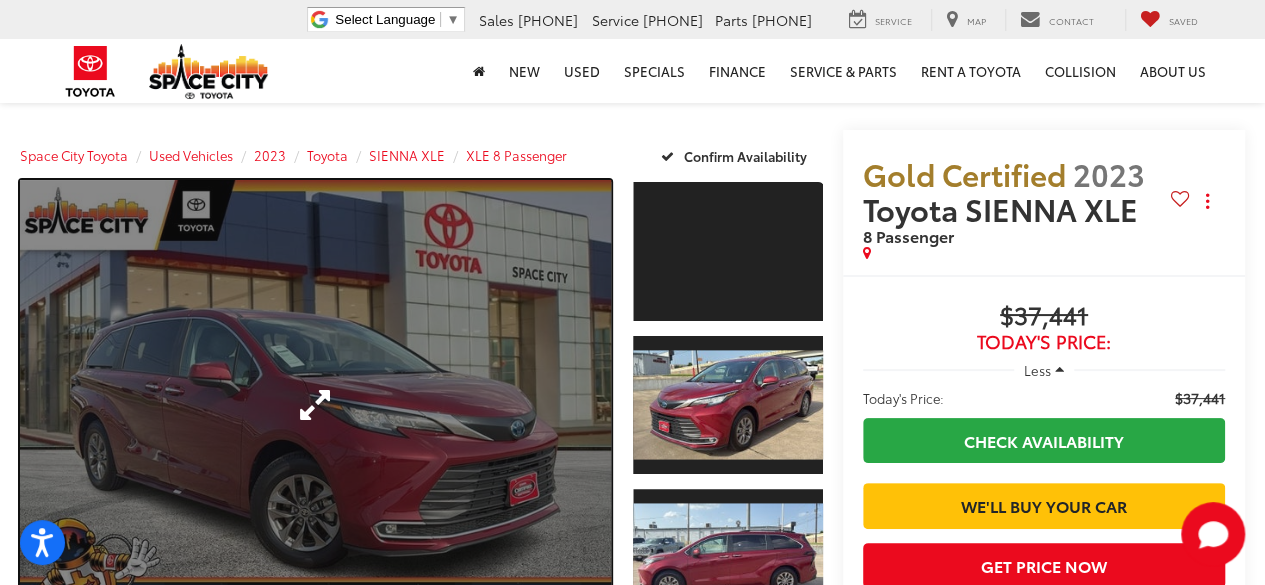 click at bounding box center [315, 405] 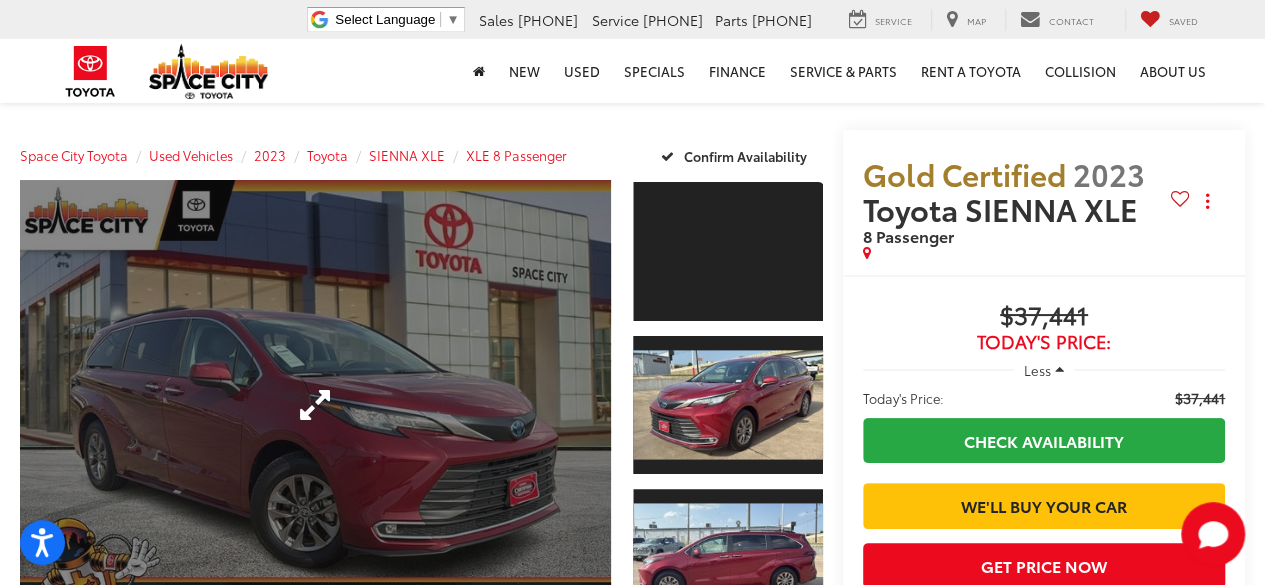 click at bounding box center [0, 0] 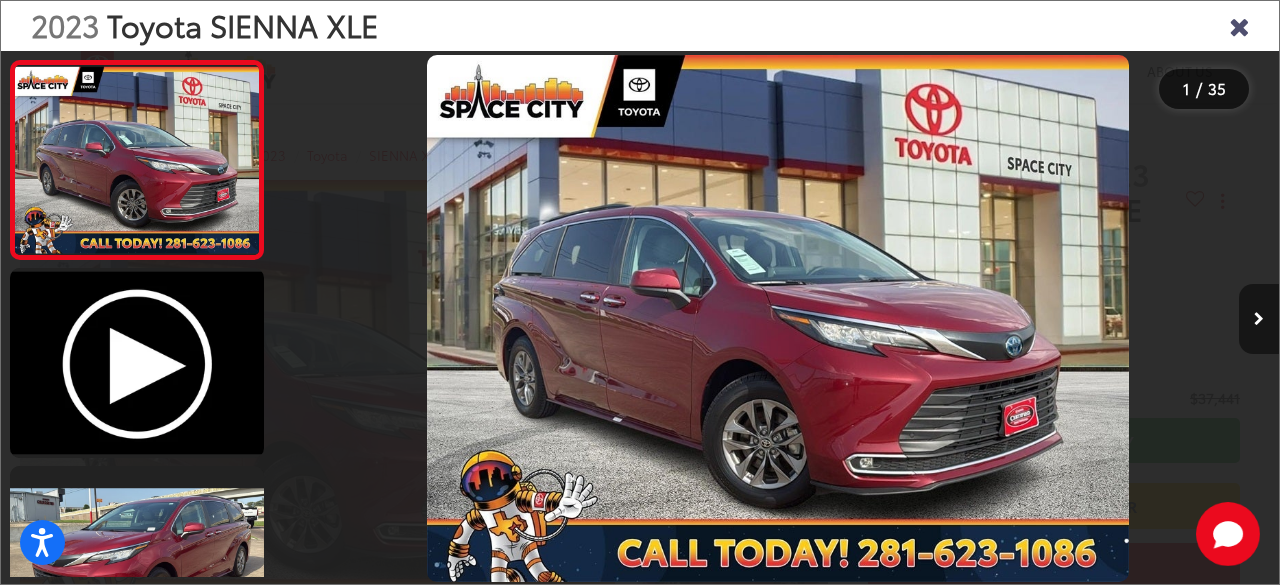 click at bounding box center (1259, 319) 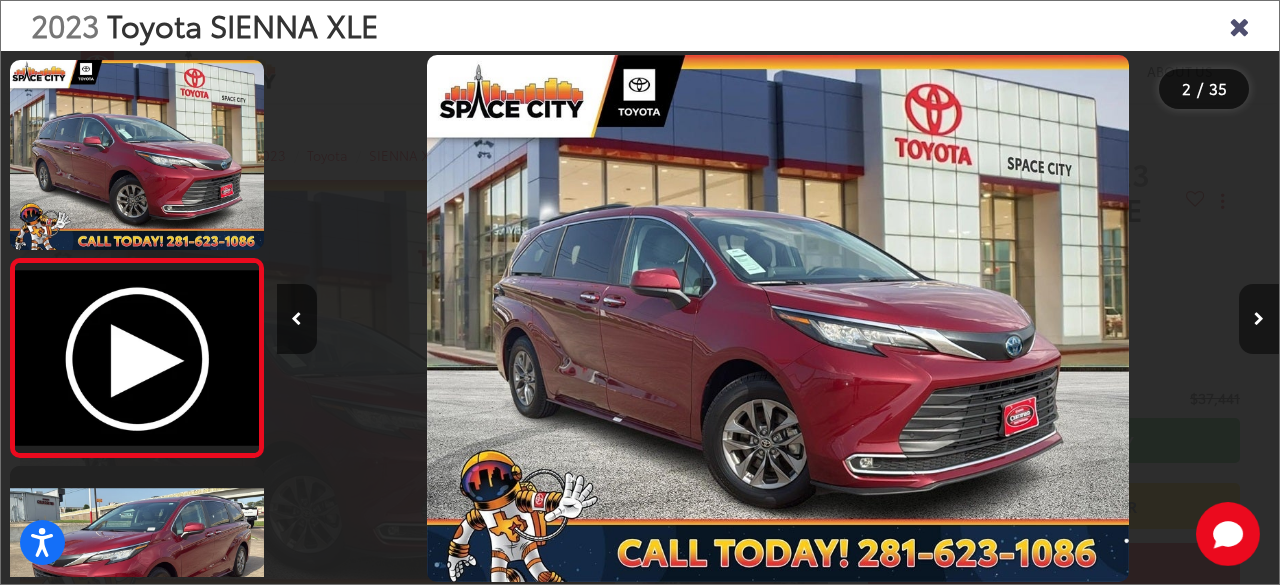 scroll, scrollTop: 0, scrollLeft: 235, axis: horizontal 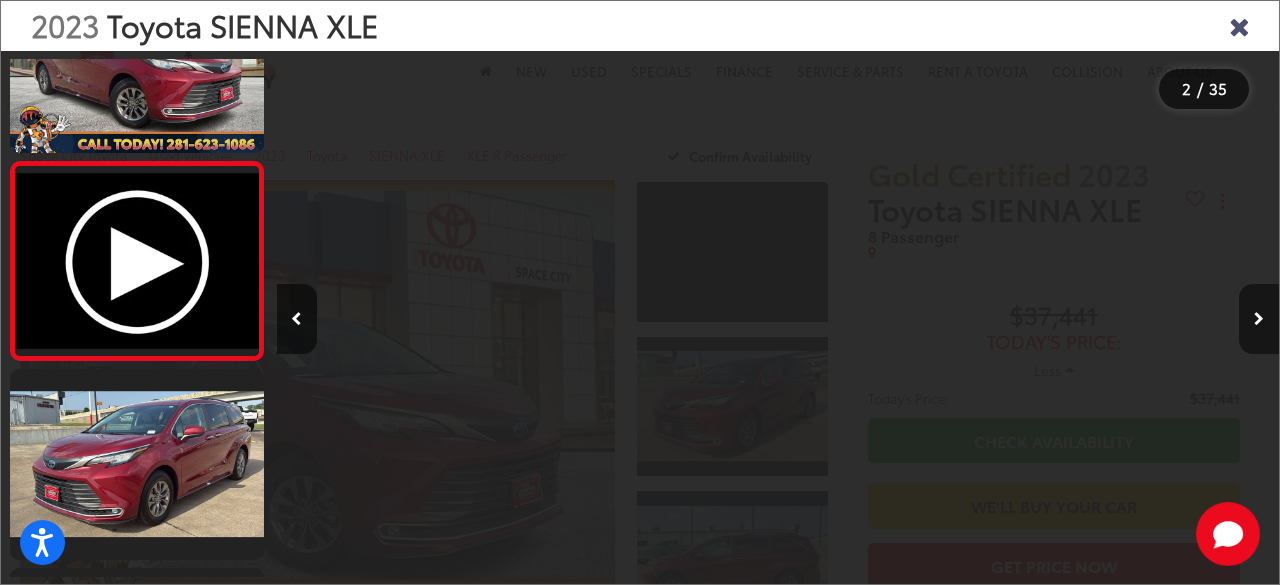 click at bounding box center (1259, 319) 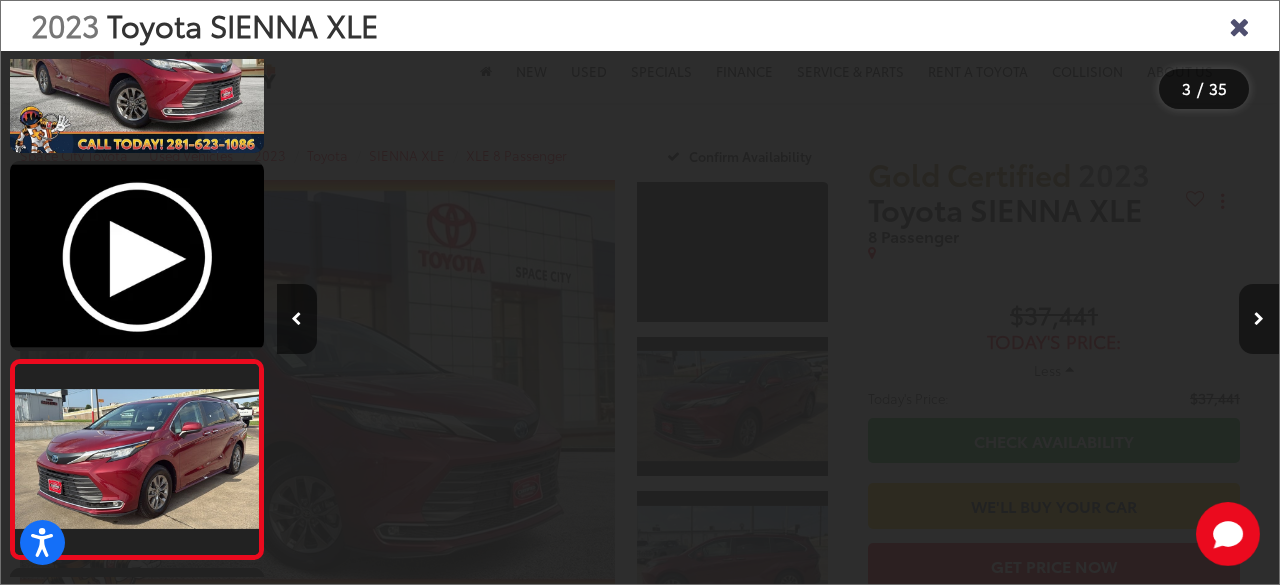 scroll, scrollTop: 0, scrollLeft: 1275, axis: horizontal 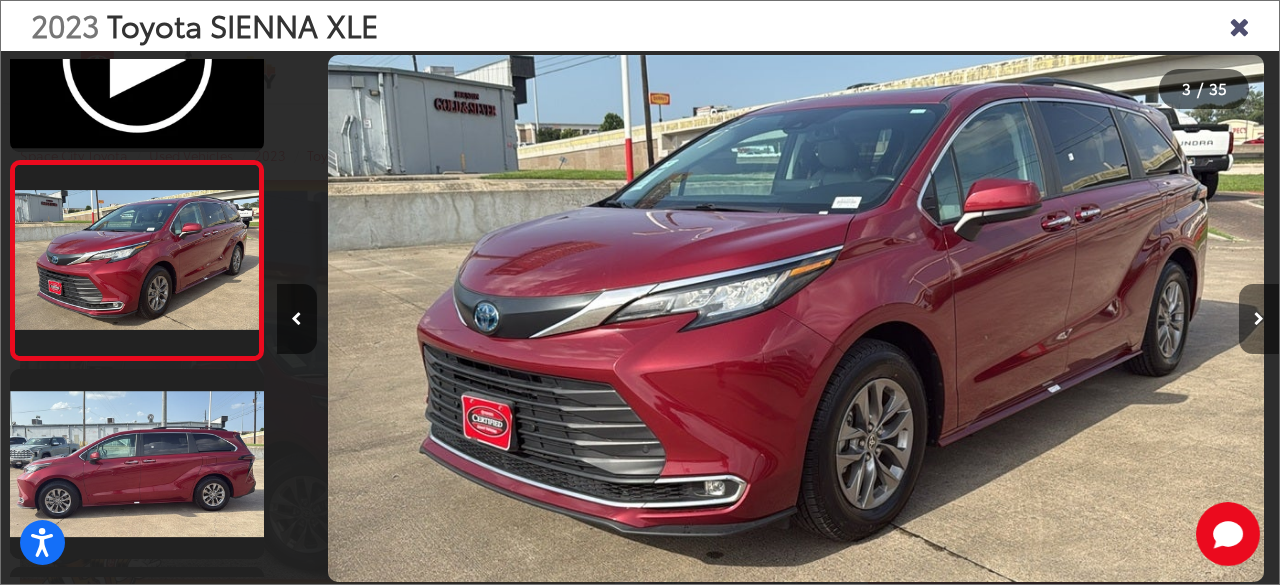 click at bounding box center [1259, 319] 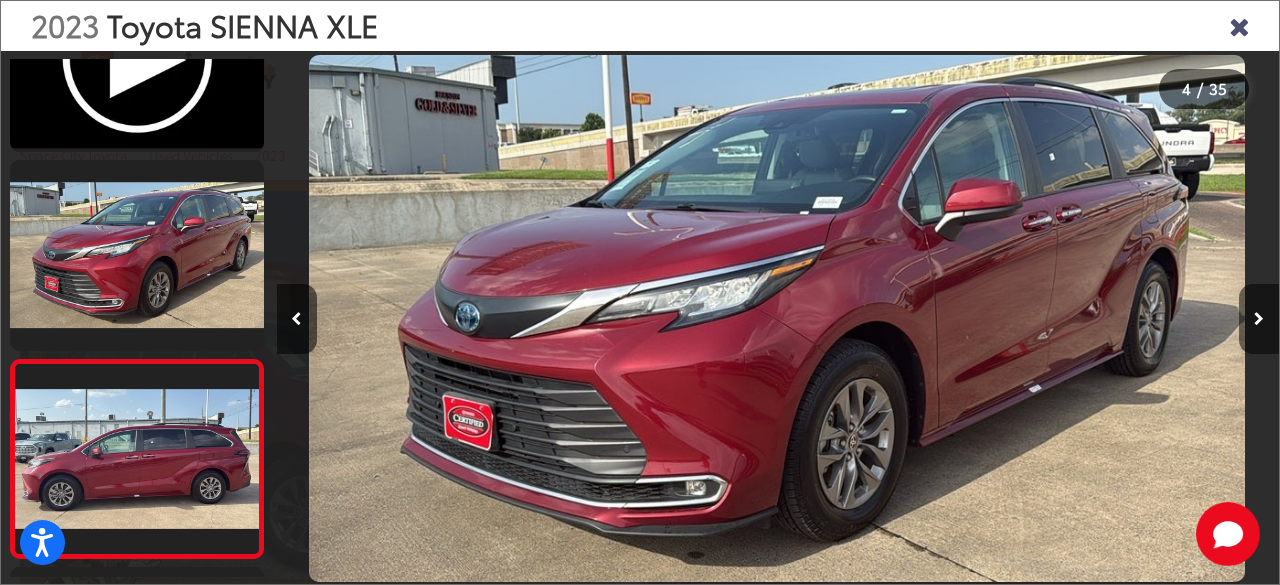 scroll, scrollTop: 0, scrollLeft: 2241, axis: horizontal 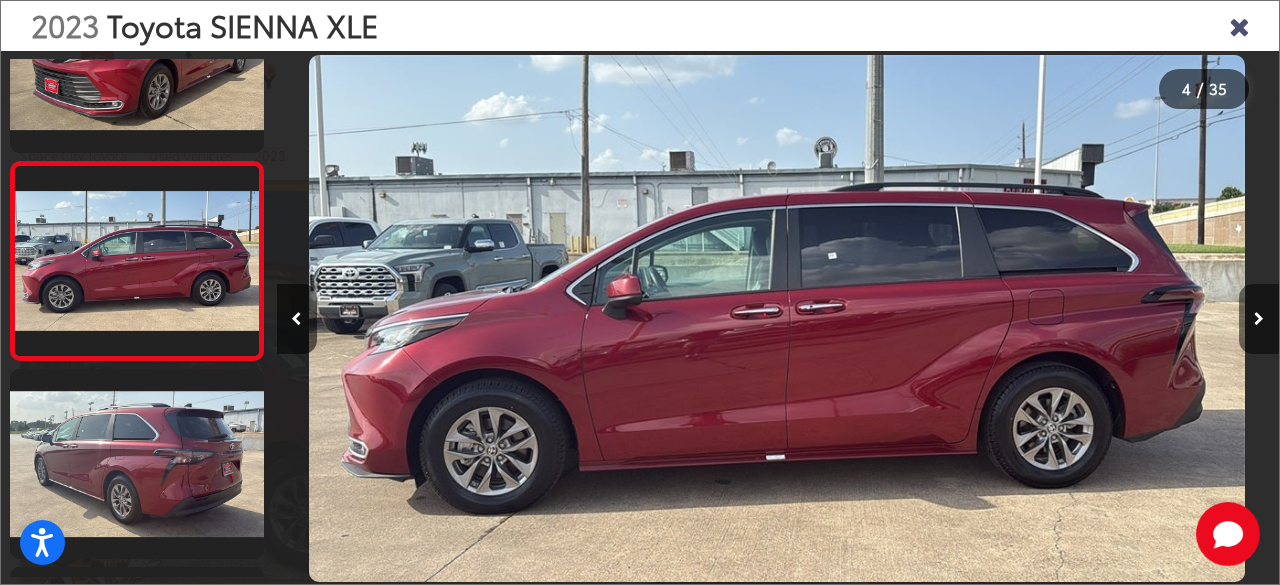click at bounding box center (1259, 319) 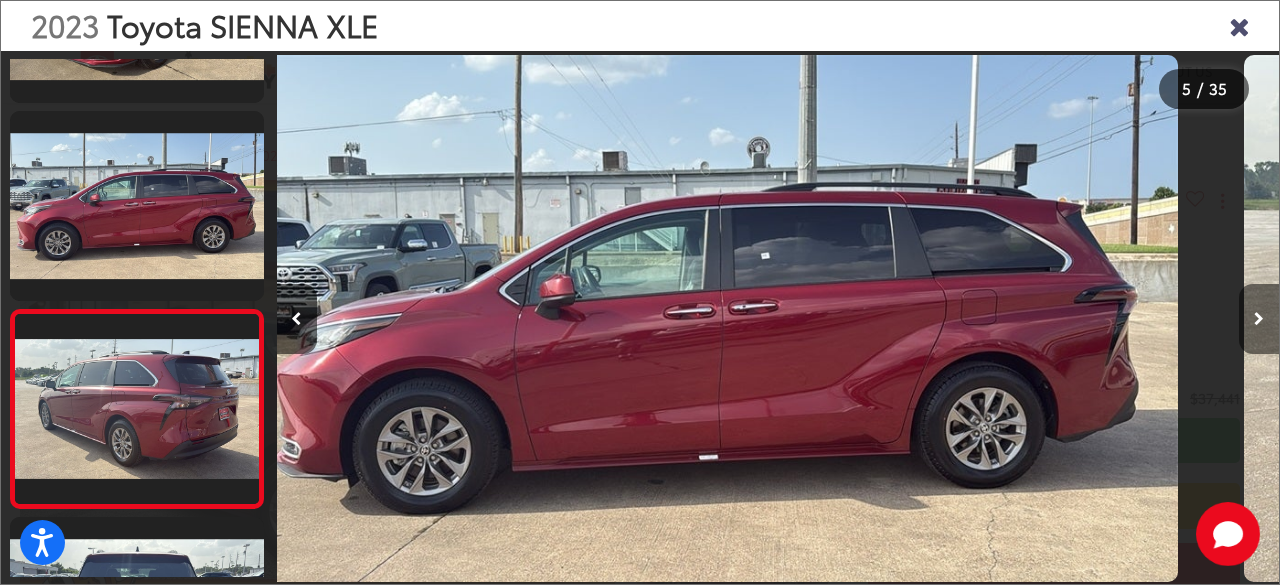 scroll, scrollTop: 638, scrollLeft: 0, axis: vertical 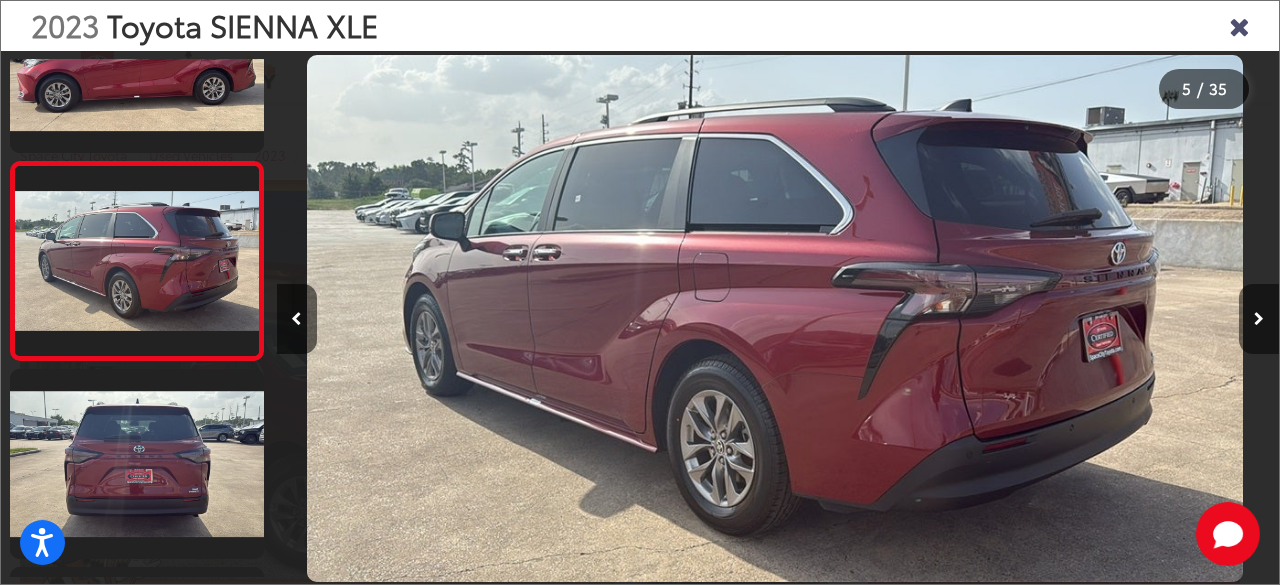 click at bounding box center [1259, 319] 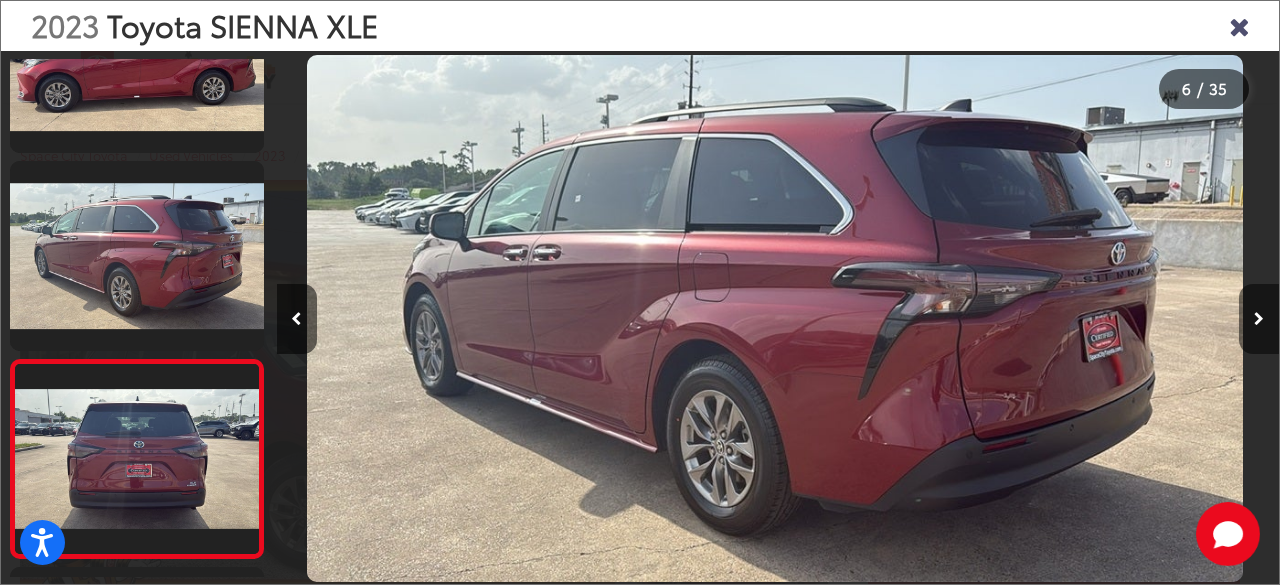 scroll, scrollTop: 0, scrollLeft: 4284, axis: horizontal 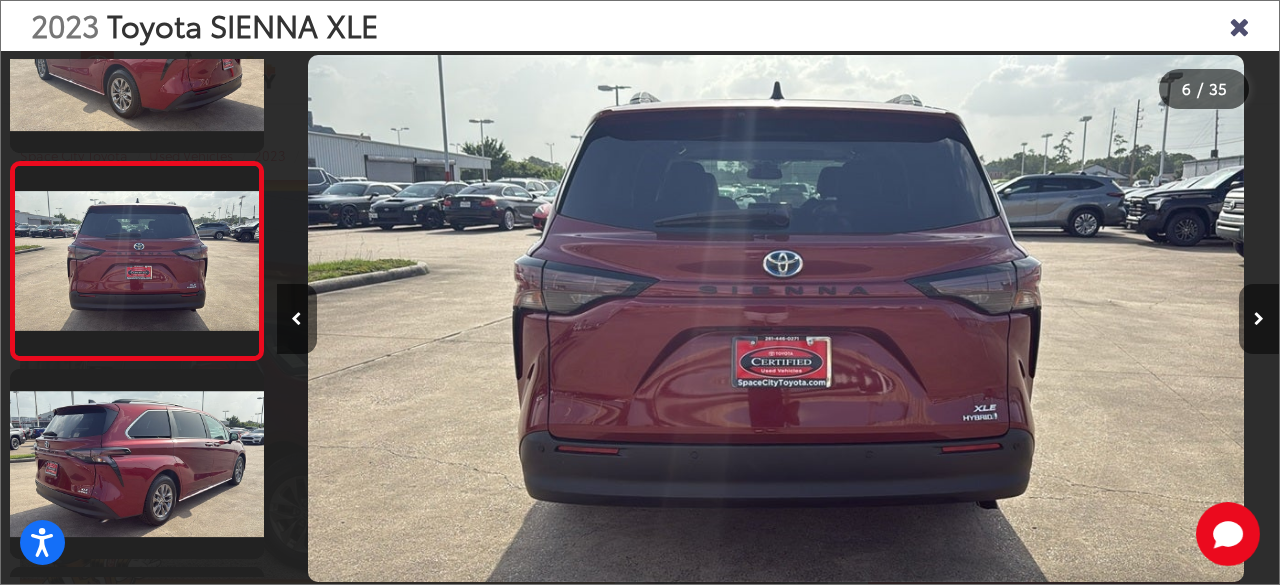 click at bounding box center (1259, 319) 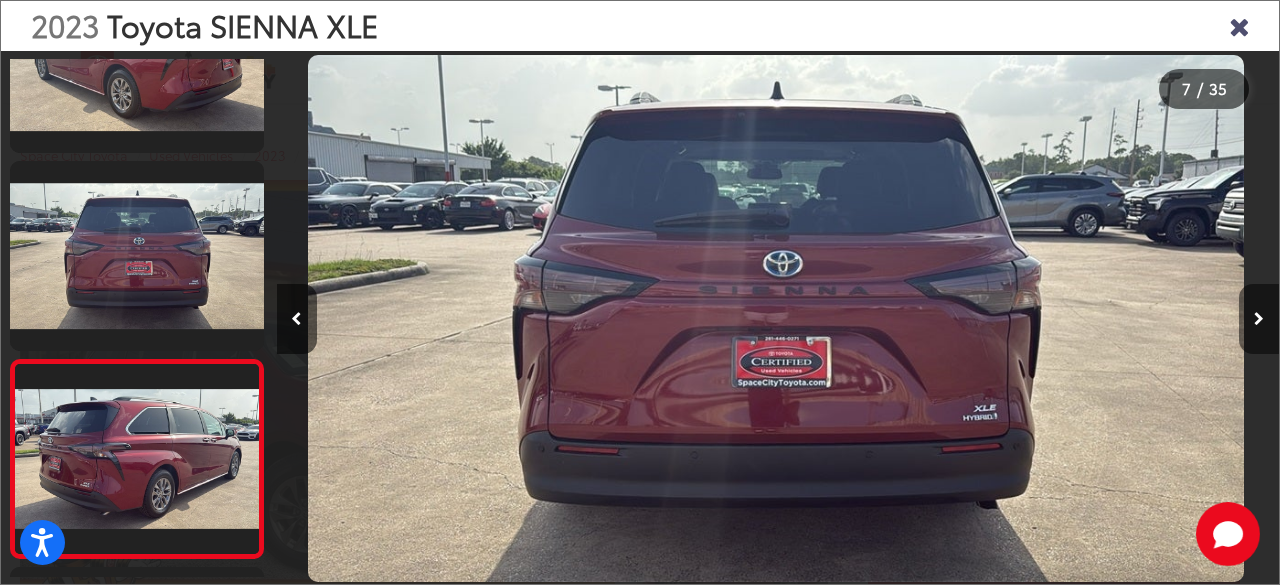 scroll, scrollTop: 0, scrollLeft: 5287, axis: horizontal 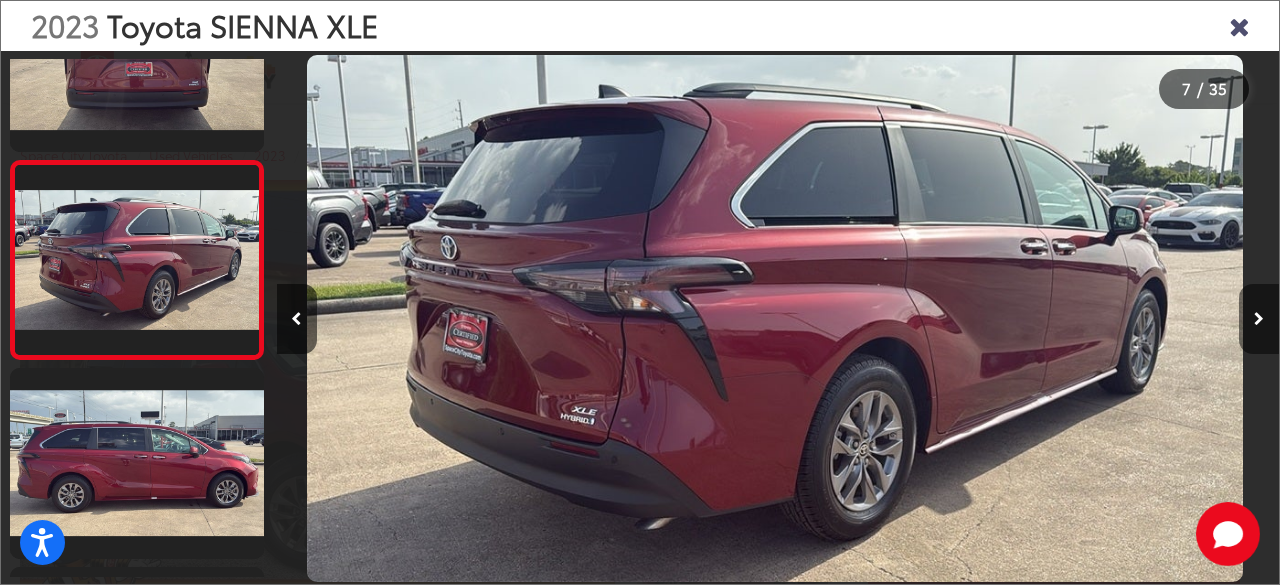 click at bounding box center [1259, 319] 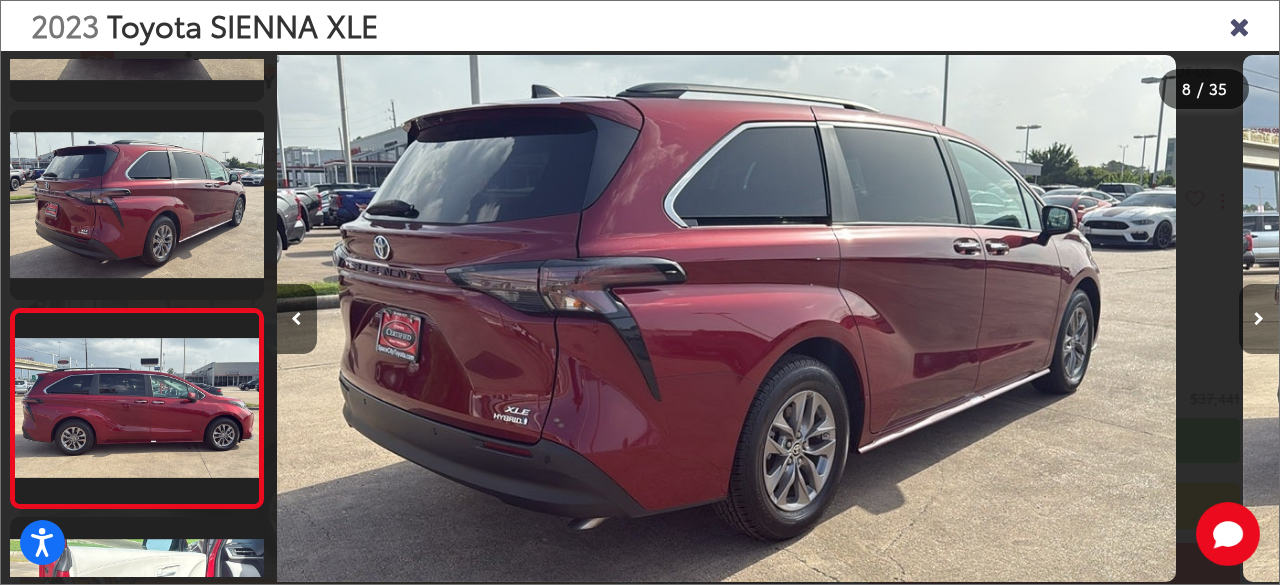 scroll, scrollTop: 1262, scrollLeft: 0, axis: vertical 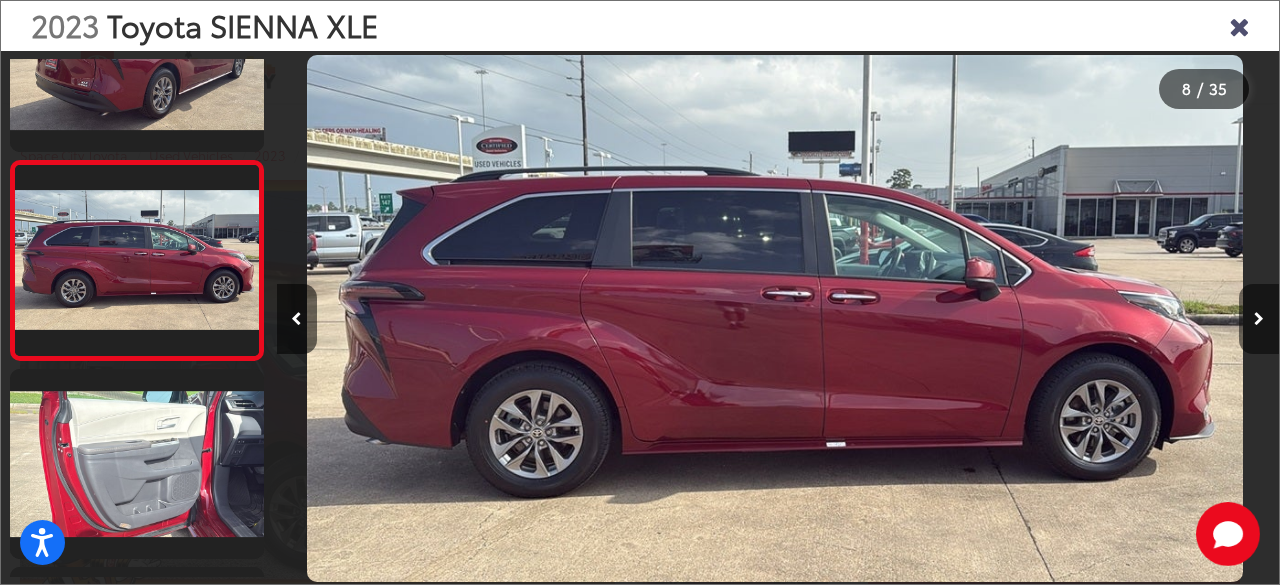 click at bounding box center [1259, 319] 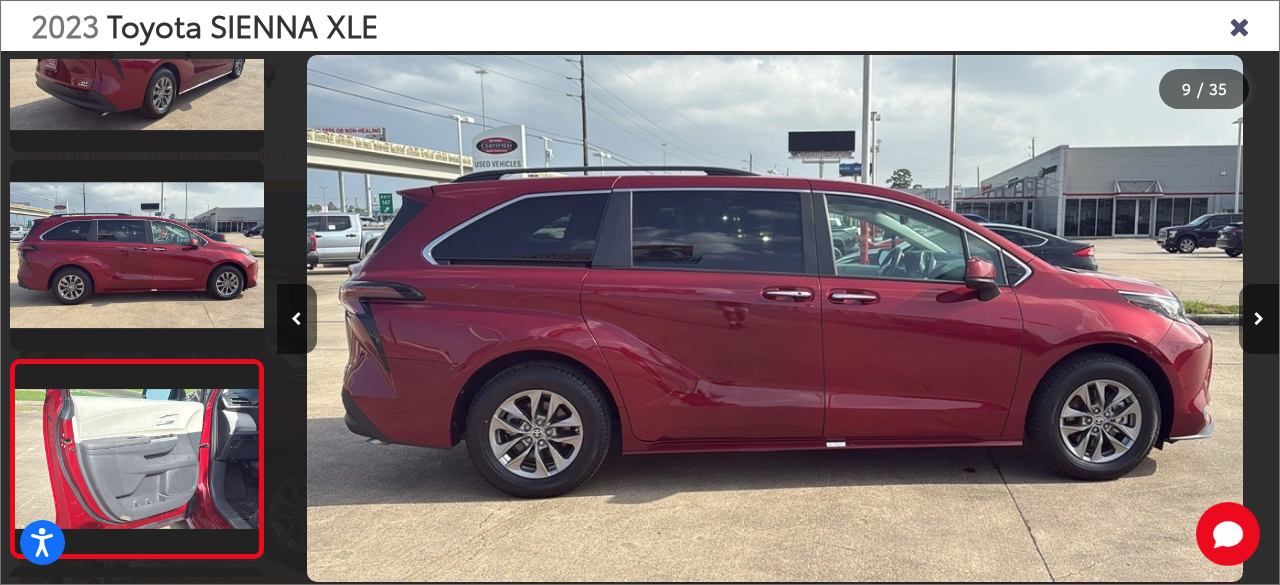 scroll, scrollTop: 0, scrollLeft: 7256, axis: horizontal 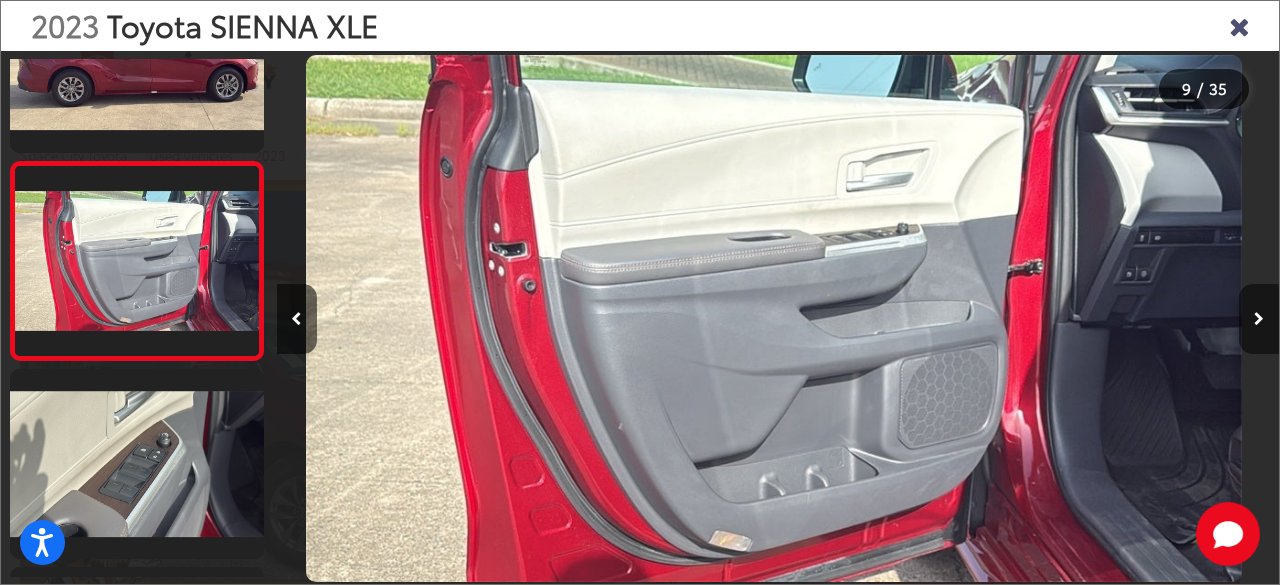 click at bounding box center [1259, 319] 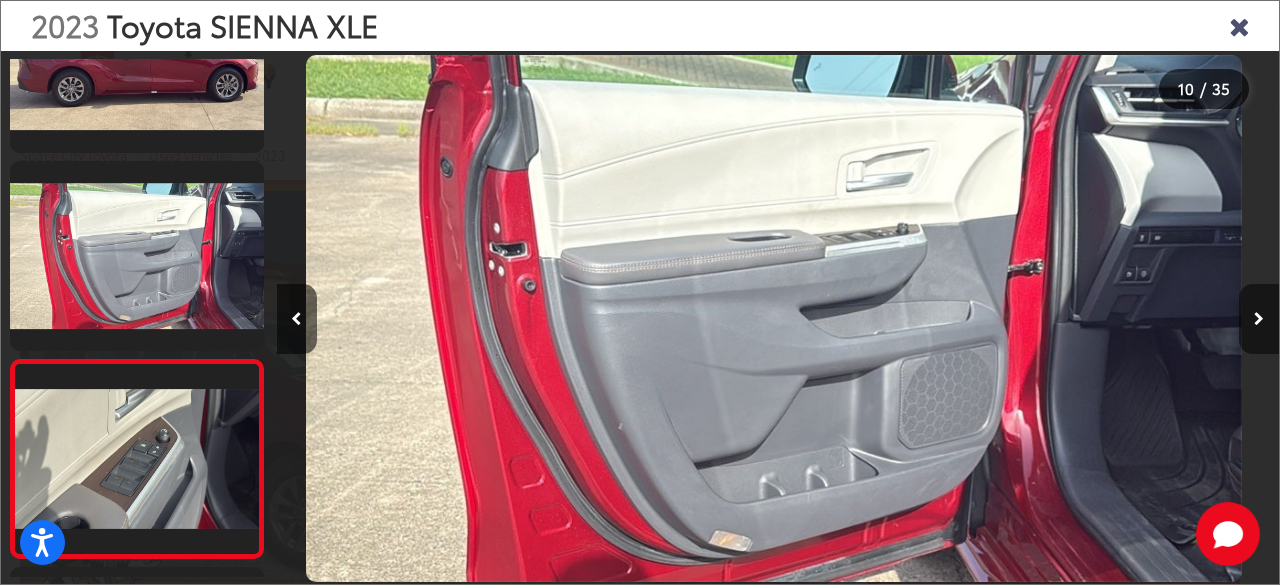 scroll 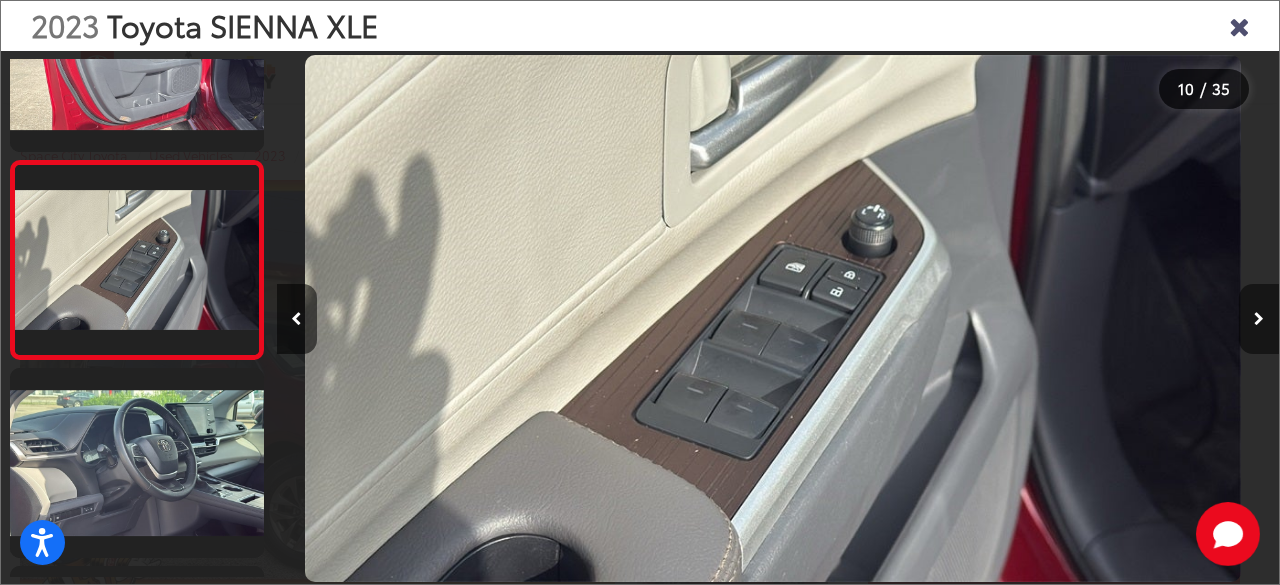 click at bounding box center [1259, 319] 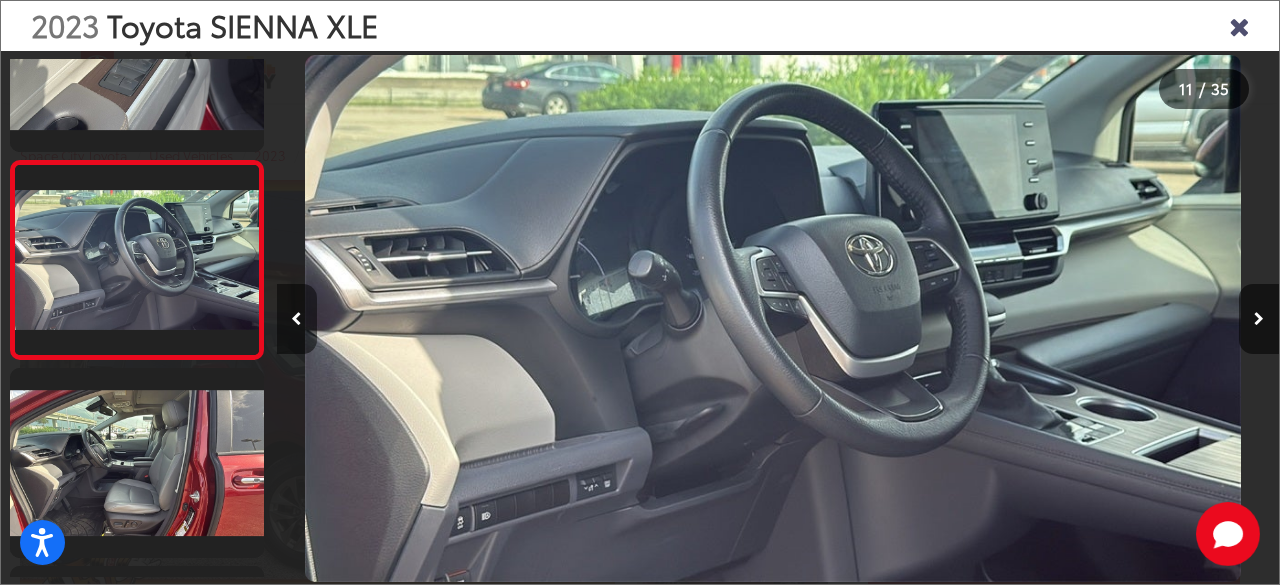 click at bounding box center [296, 319] 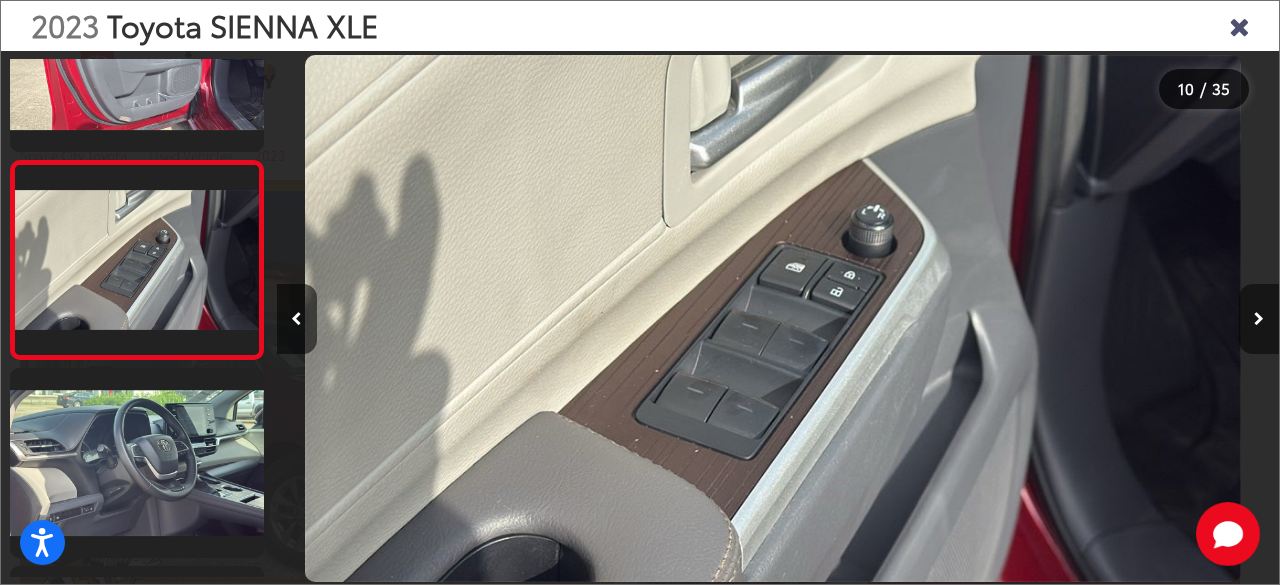 click at bounding box center [1259, 319] 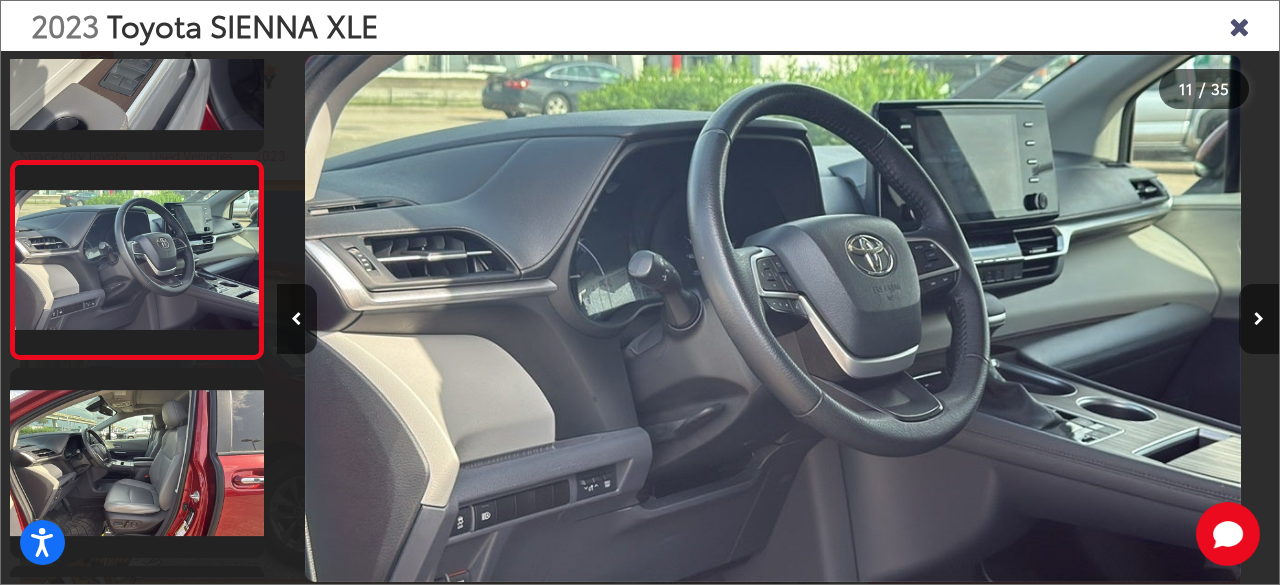 click at bounding box center (1259, 319) 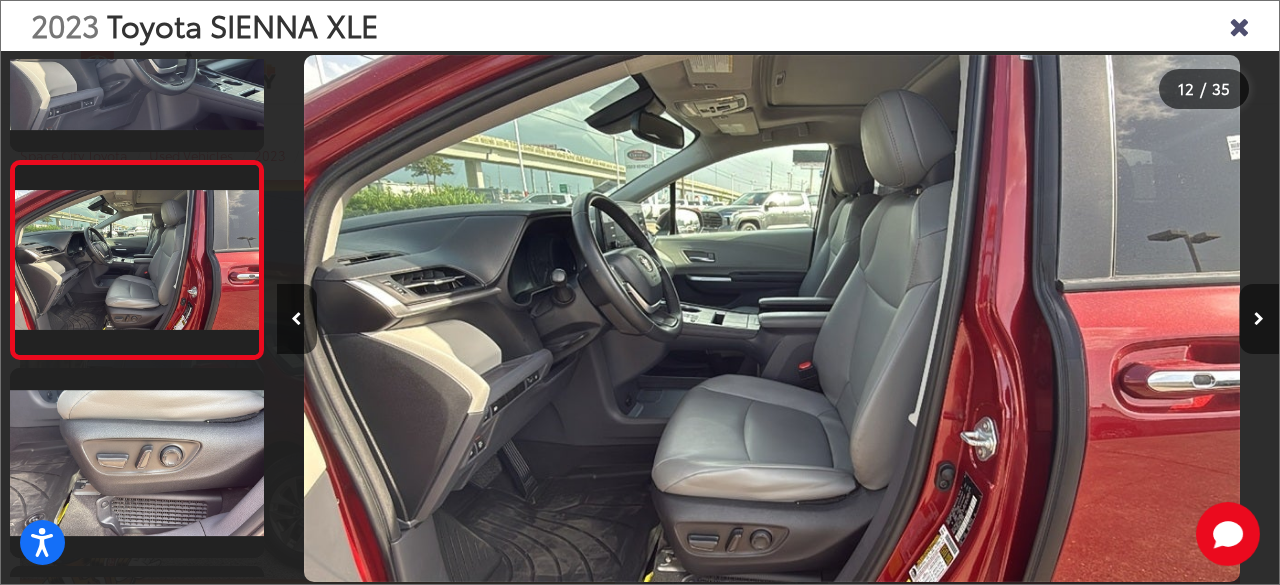click at bounding box center (1259, 319) 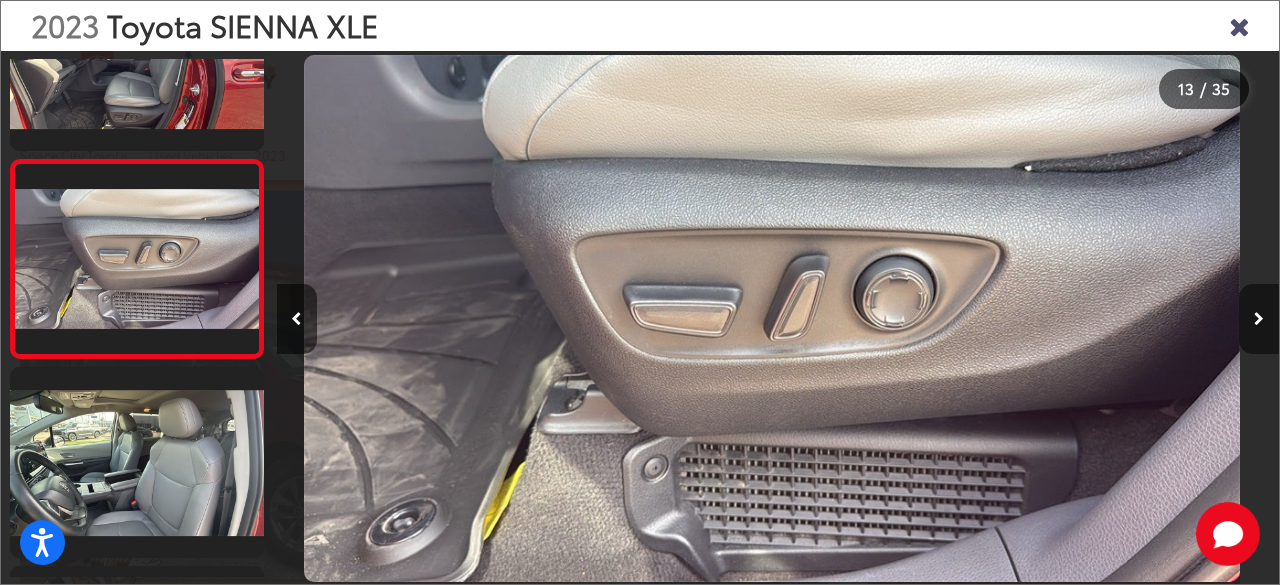 click at bounding box center [1259, 319] 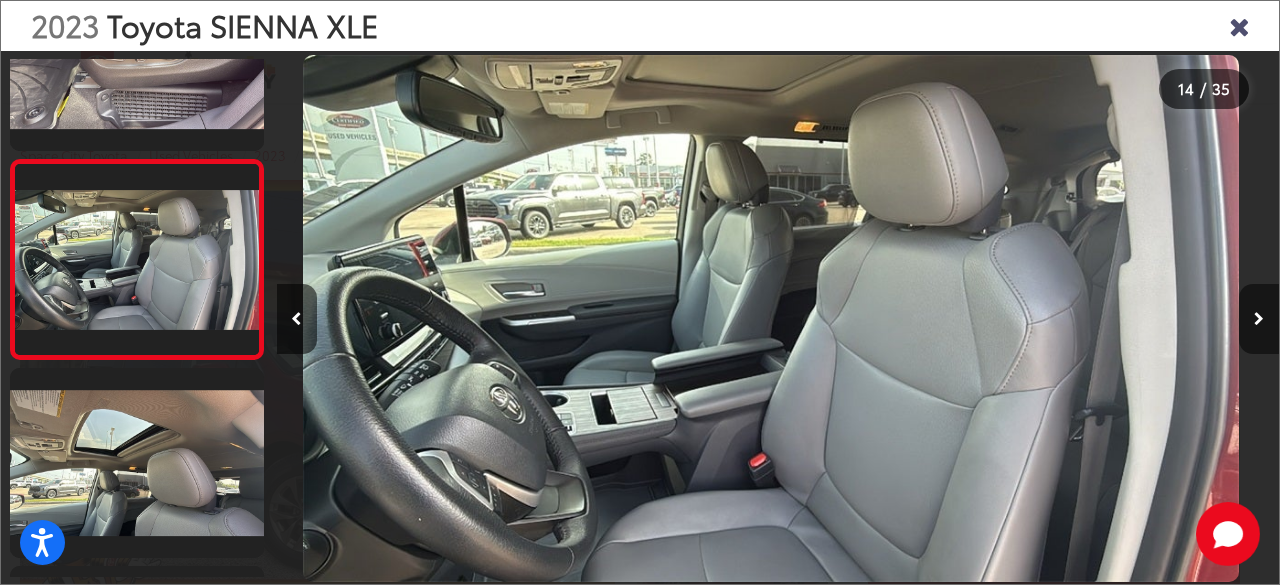click at bounding box center (1259, 319) 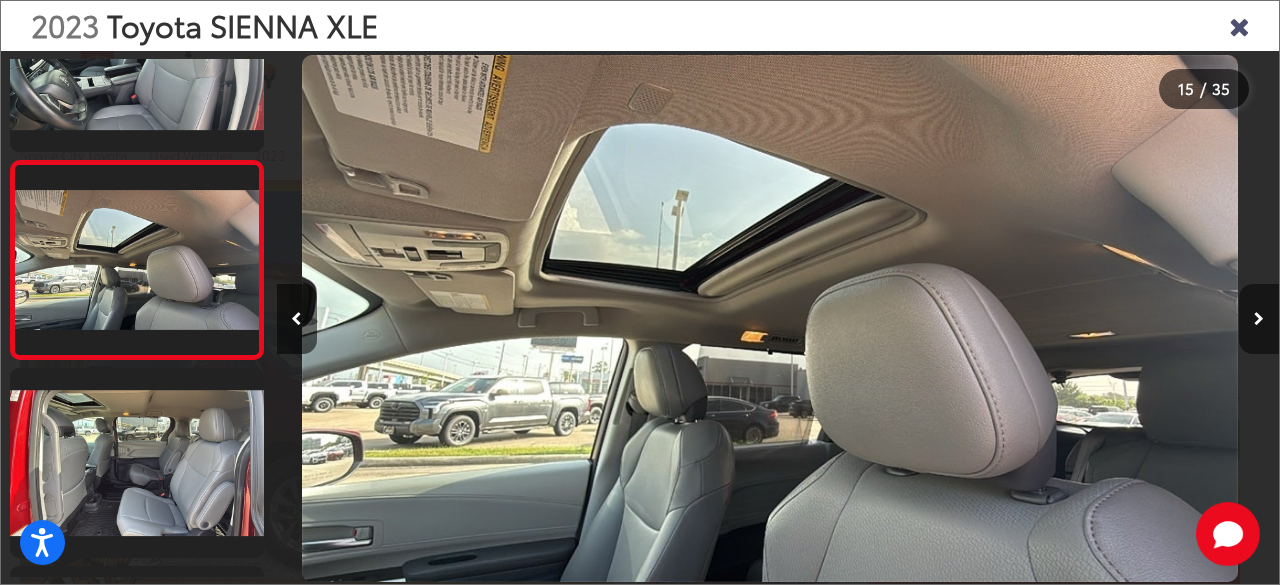 click at bounding box center [1259, 319] 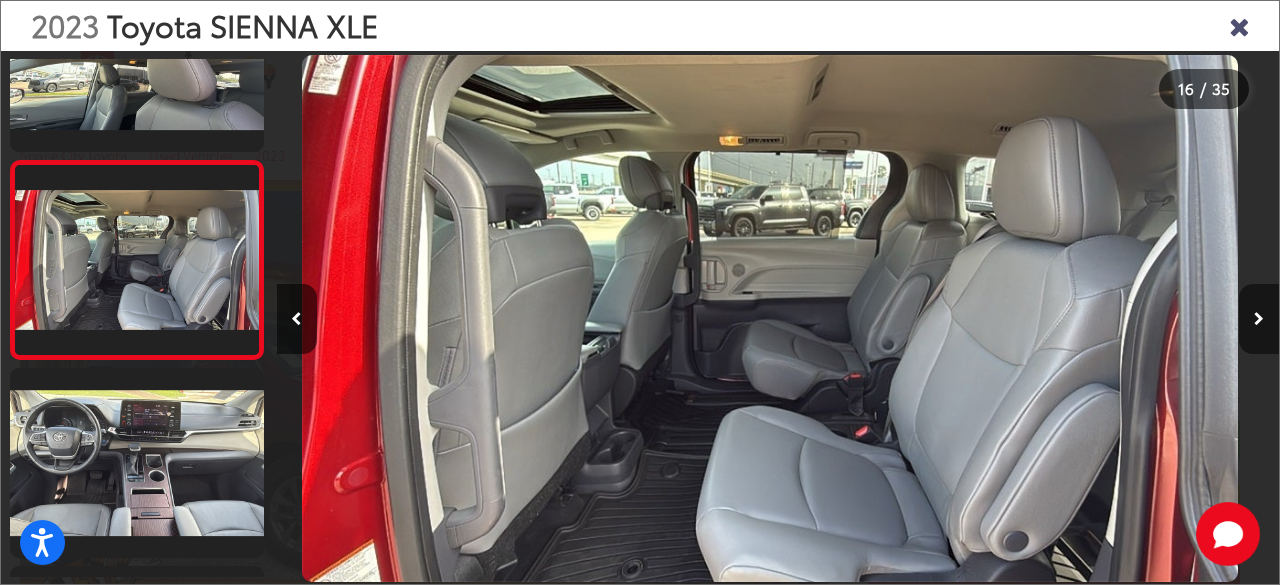 click at bounding box center (1259, 319) 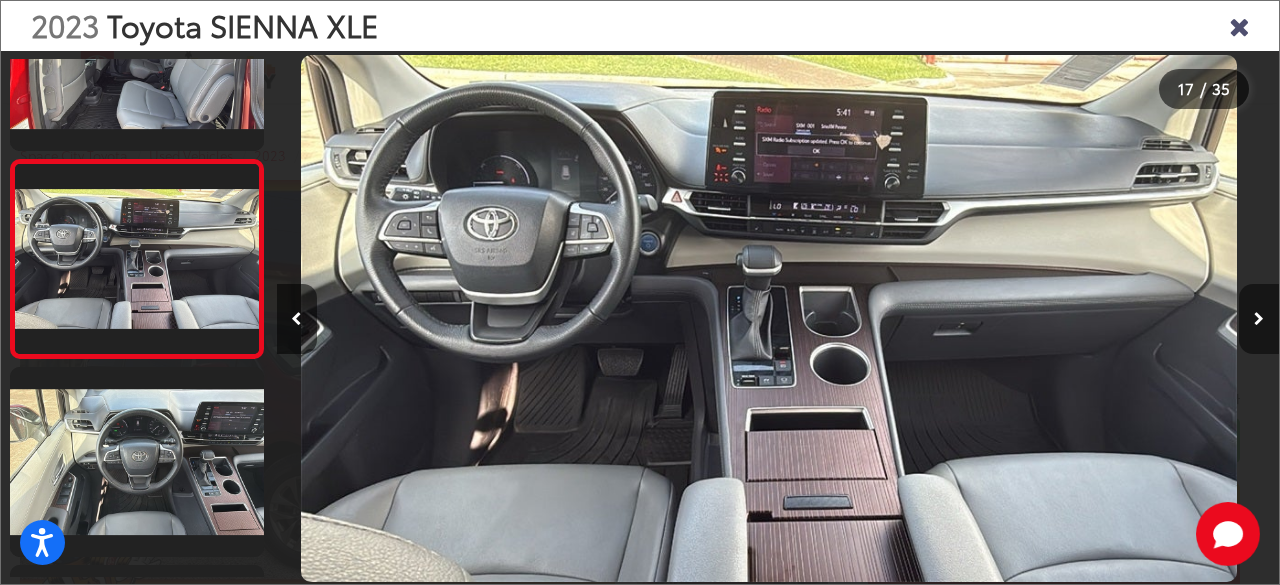 click at bounding box center [1259, 319] 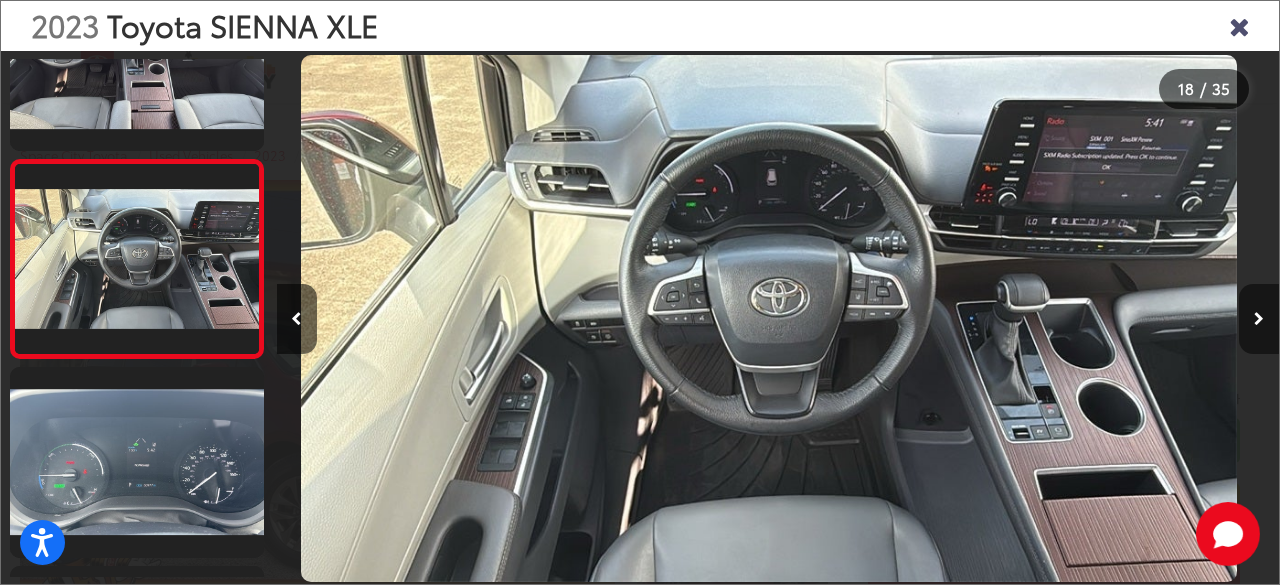 click at bounding box center [1259, 319] 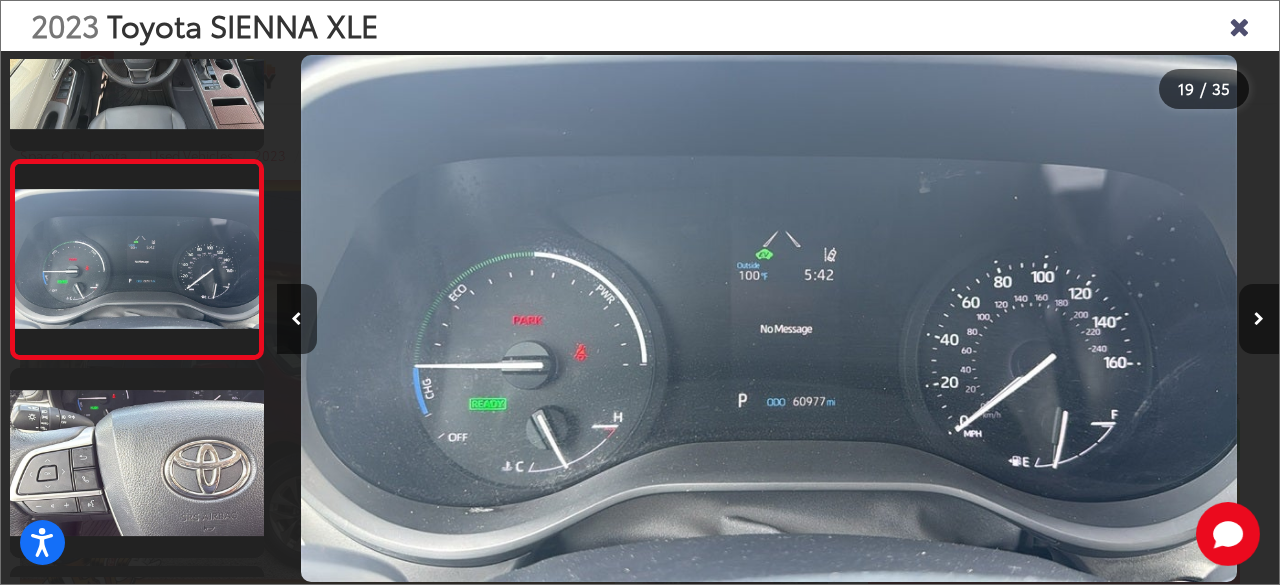 click at bounding box center (1259, 319) 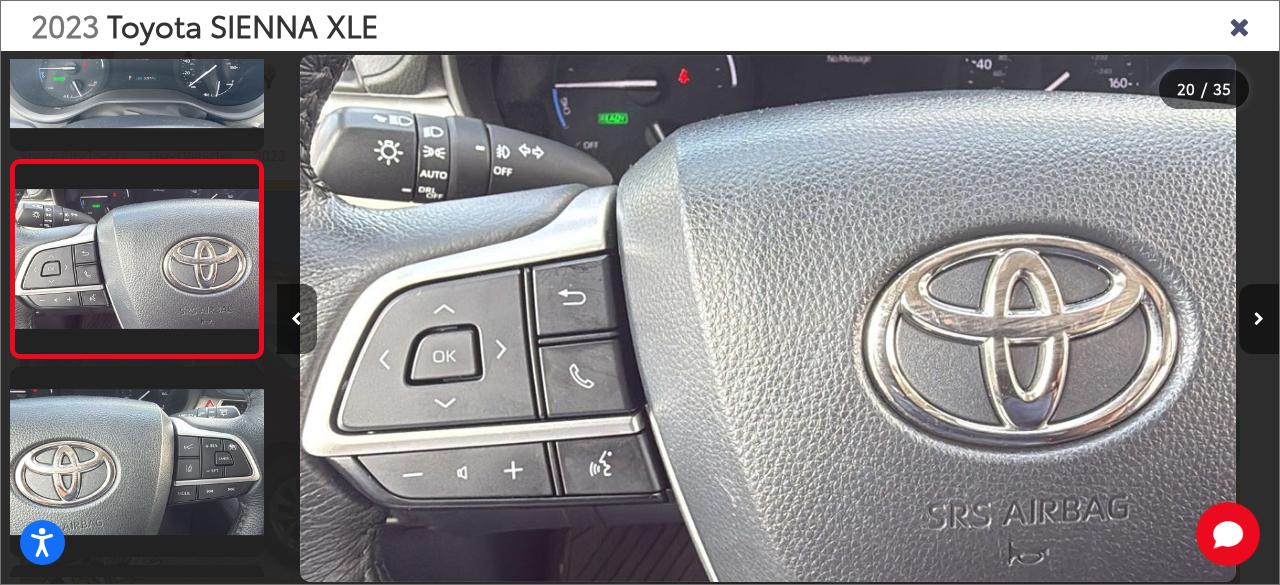 click at bounding box center [1259, 319] 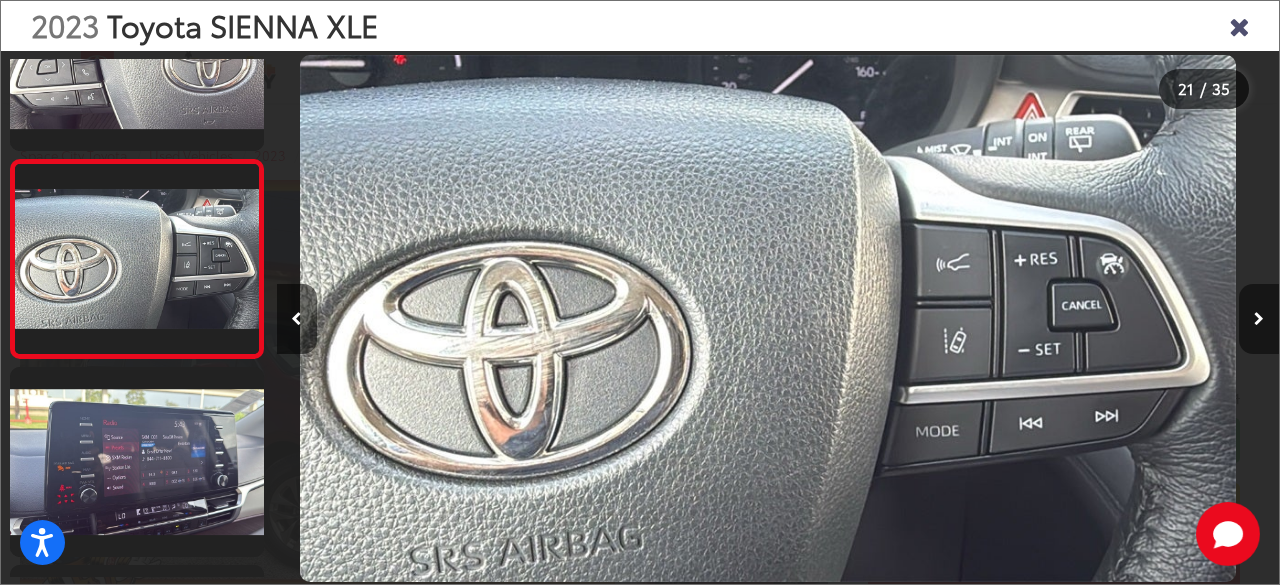 click at bounding box center (1259, 319) 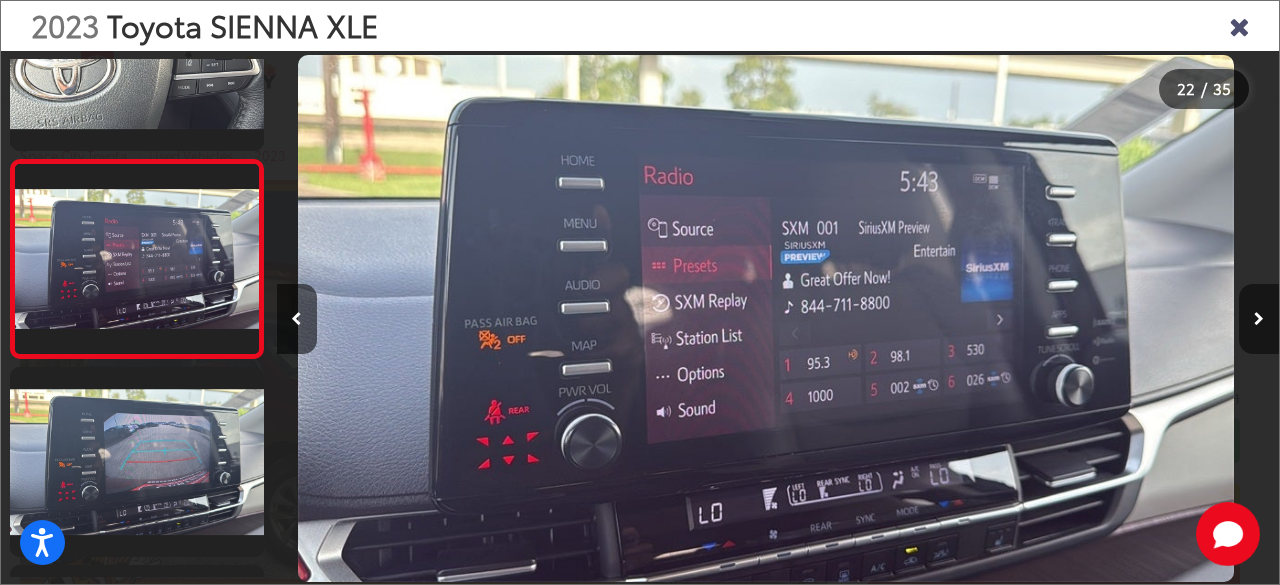 click at bounding box center (1259, 319) 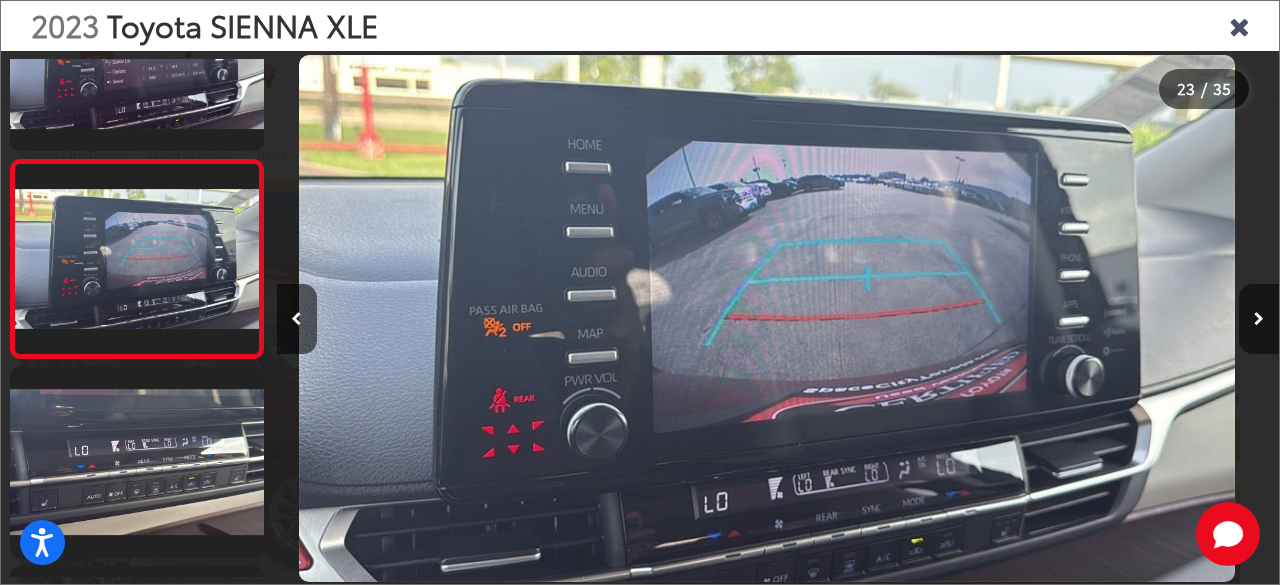 click at bounding box center (1259, 319) 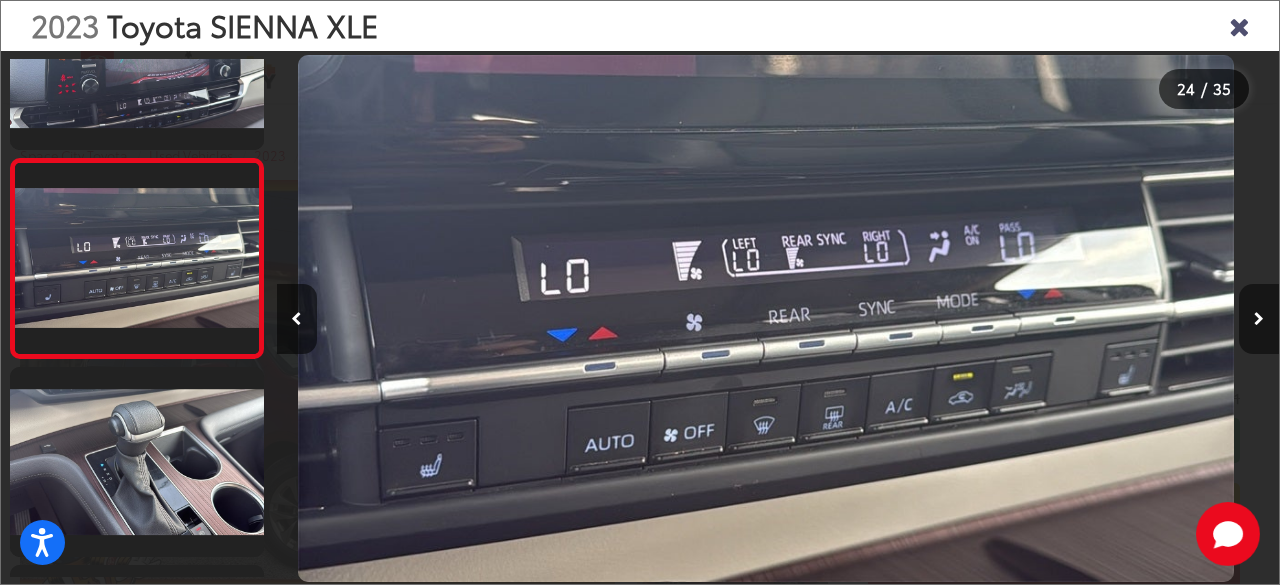 click at bounding box center (1259, 319) 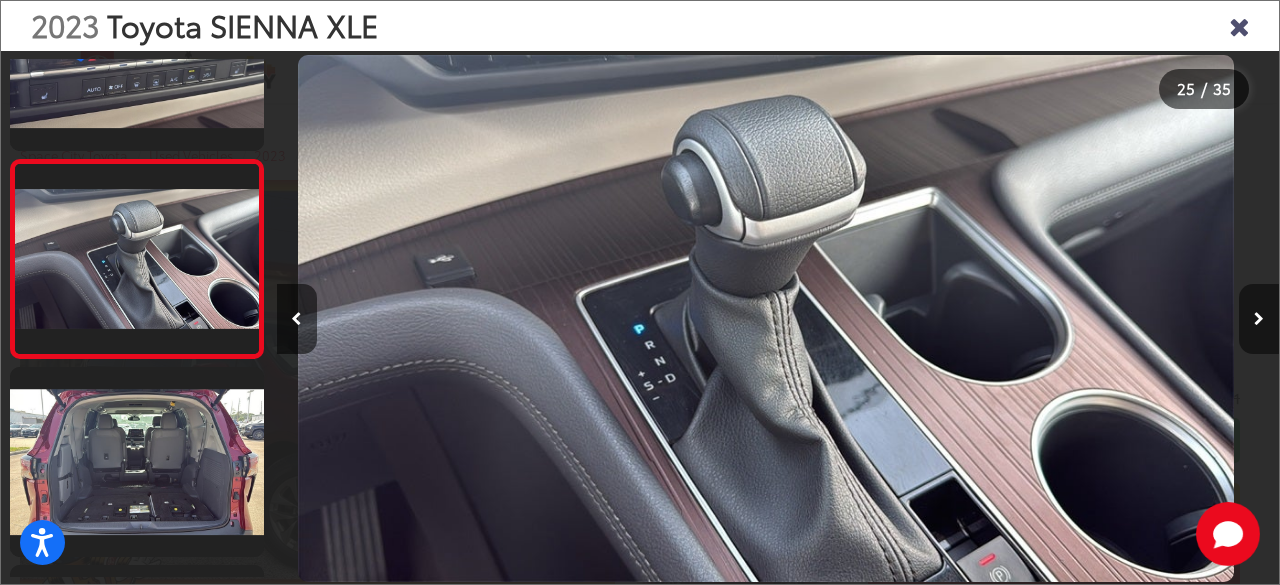 click at bounding box center (1259, 319) 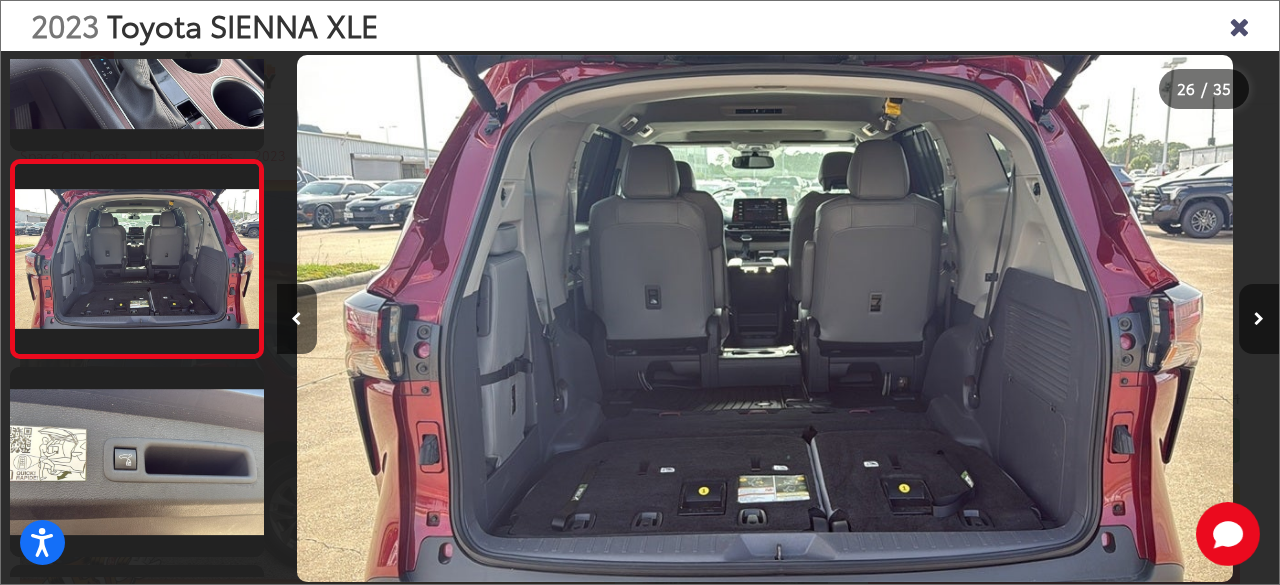 click at bounding box center (1259, 319) 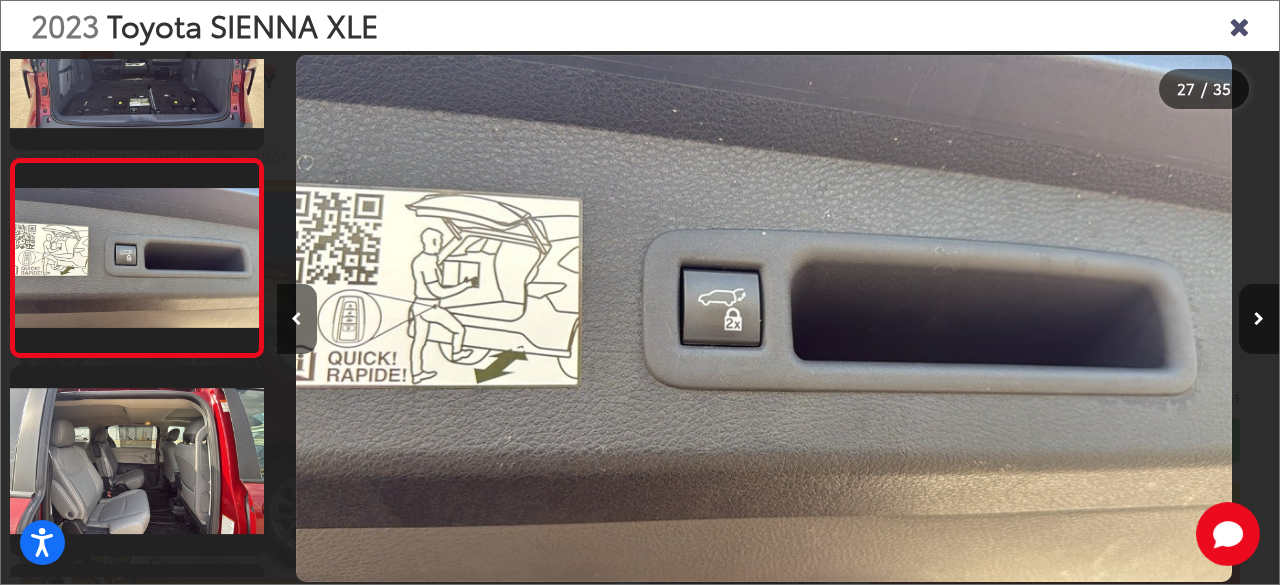 click at bounding box center (1259, 319) 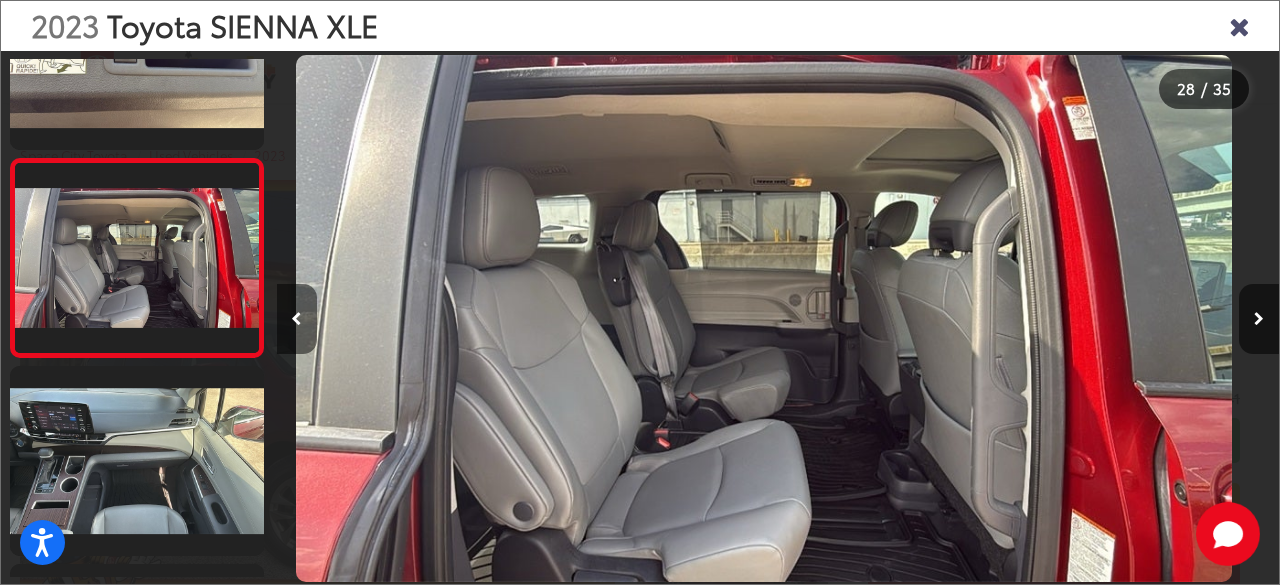click at bounding box center [296, 319] 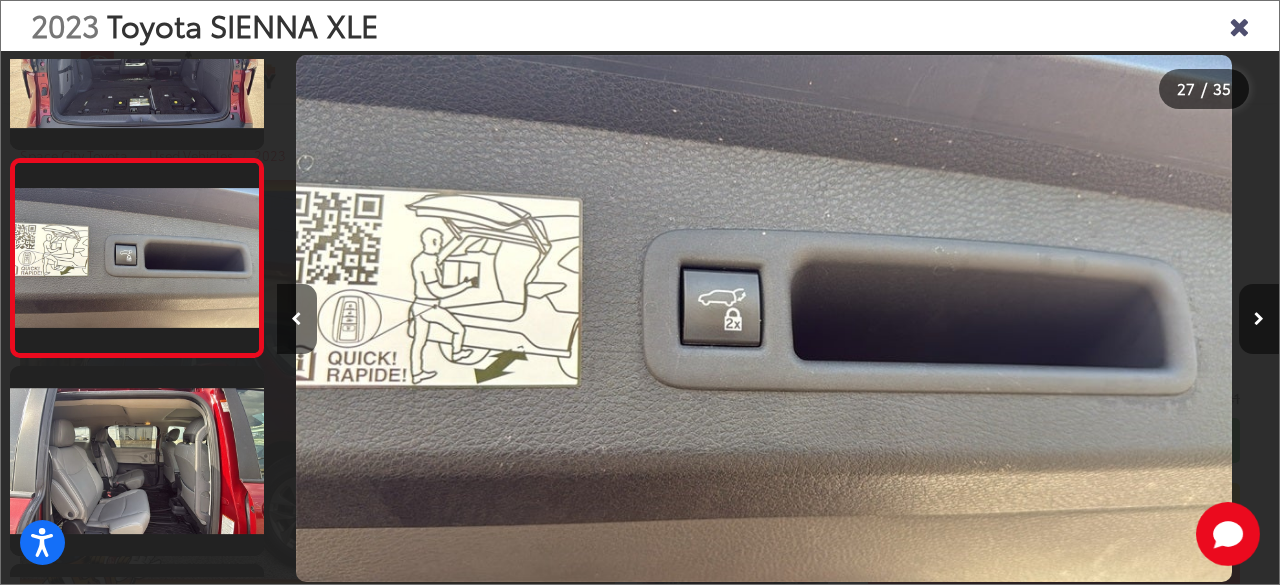 click at bounding box center [1259, 319] 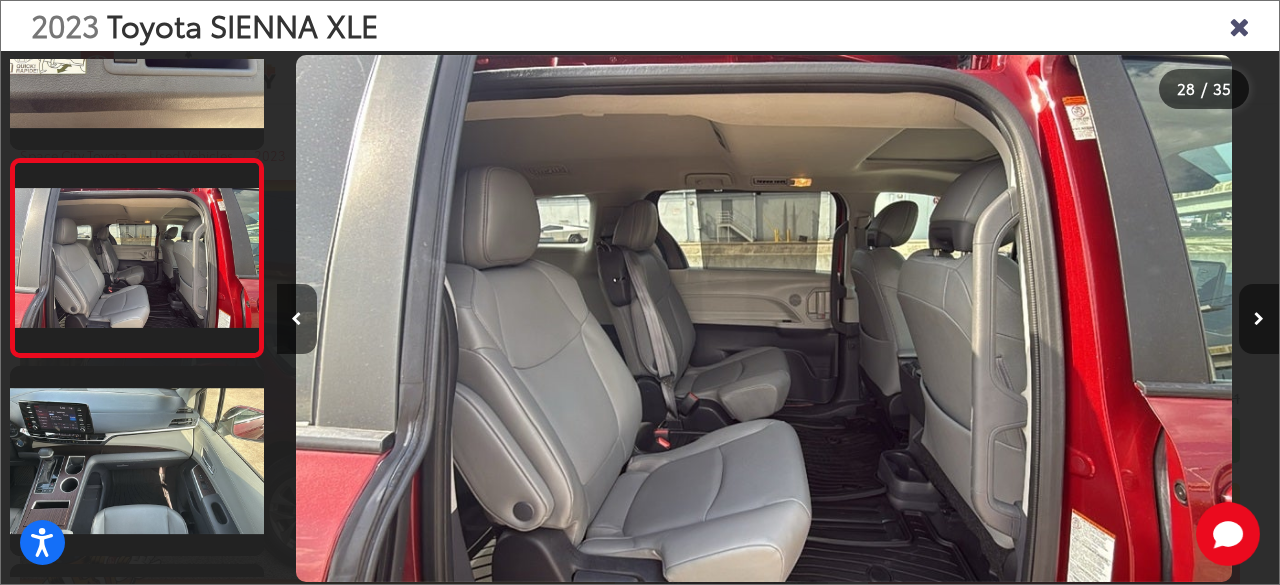 click at bounding box center (1259, 319) 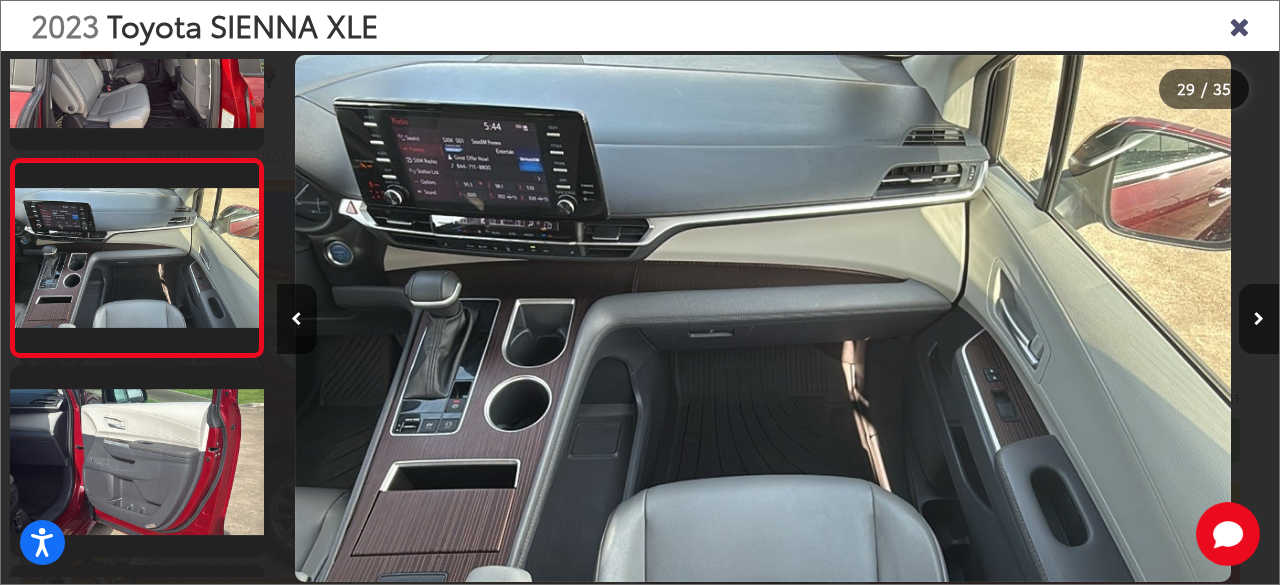 click at bounding box center [1259, 319] 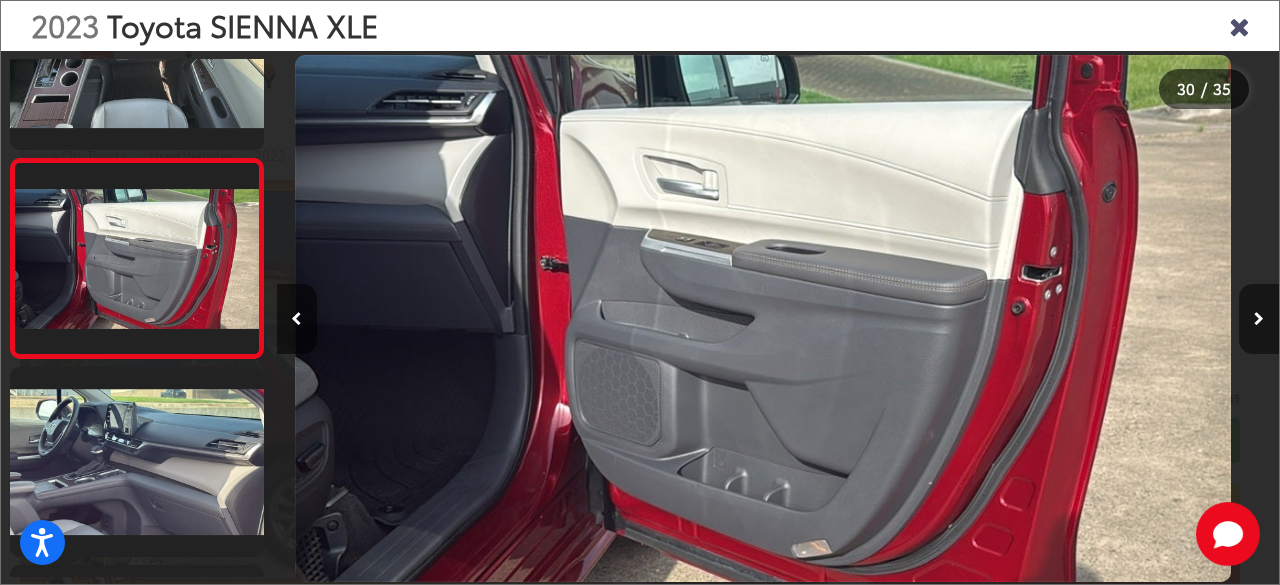 click at bounding box center (1259, 319) 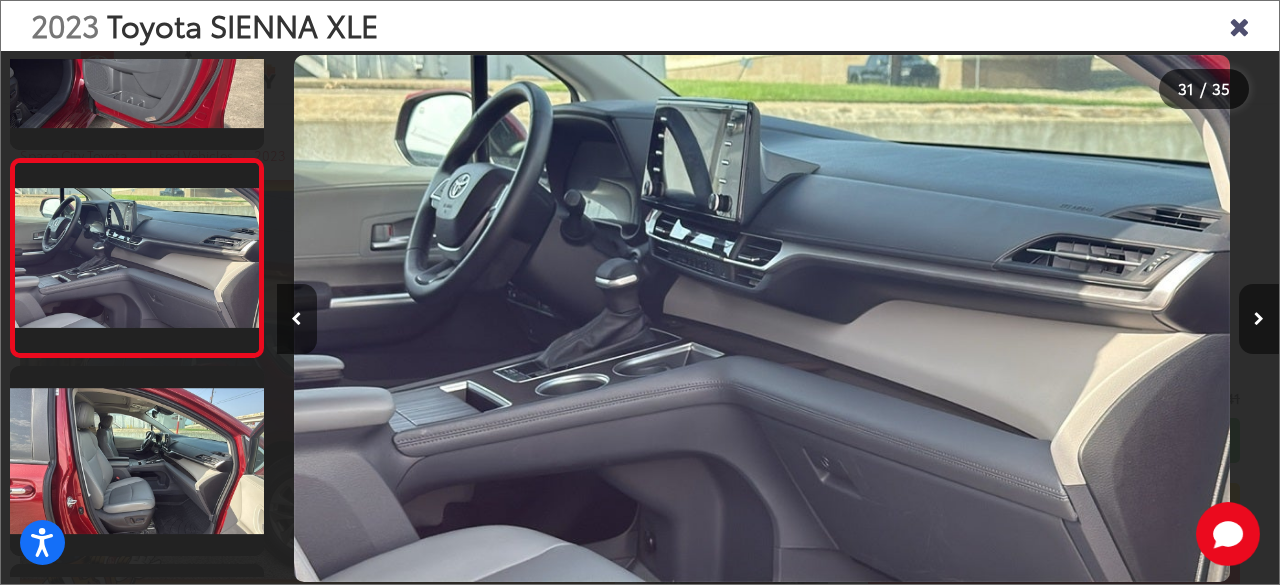 click at bounding box center (1259, 319) 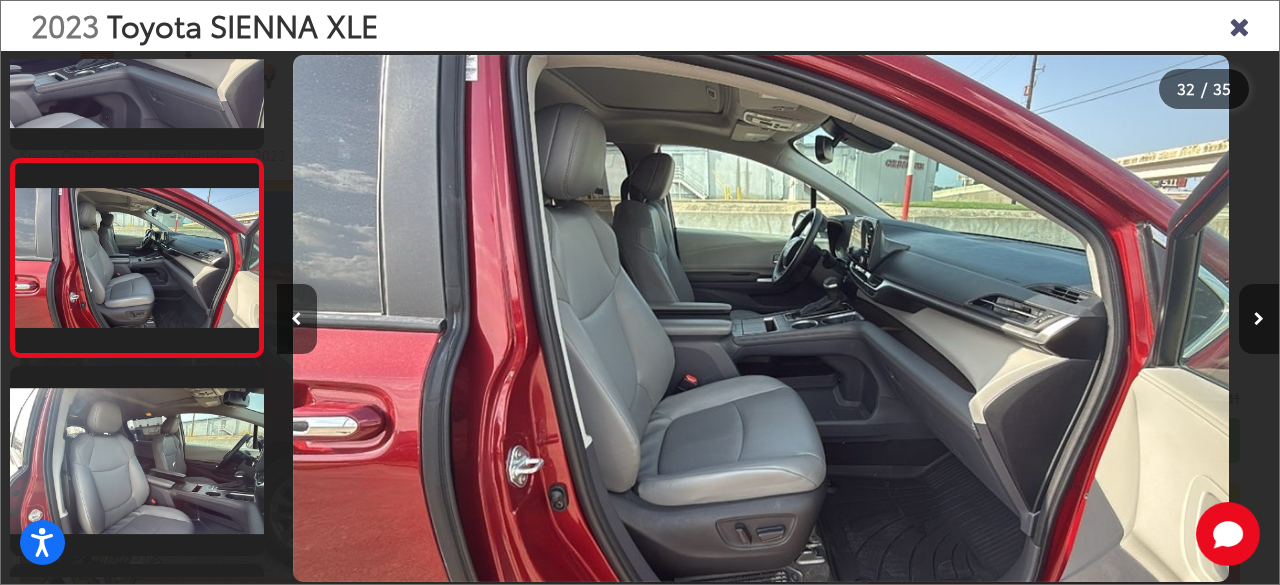 click at bounding box center [1259, 319] 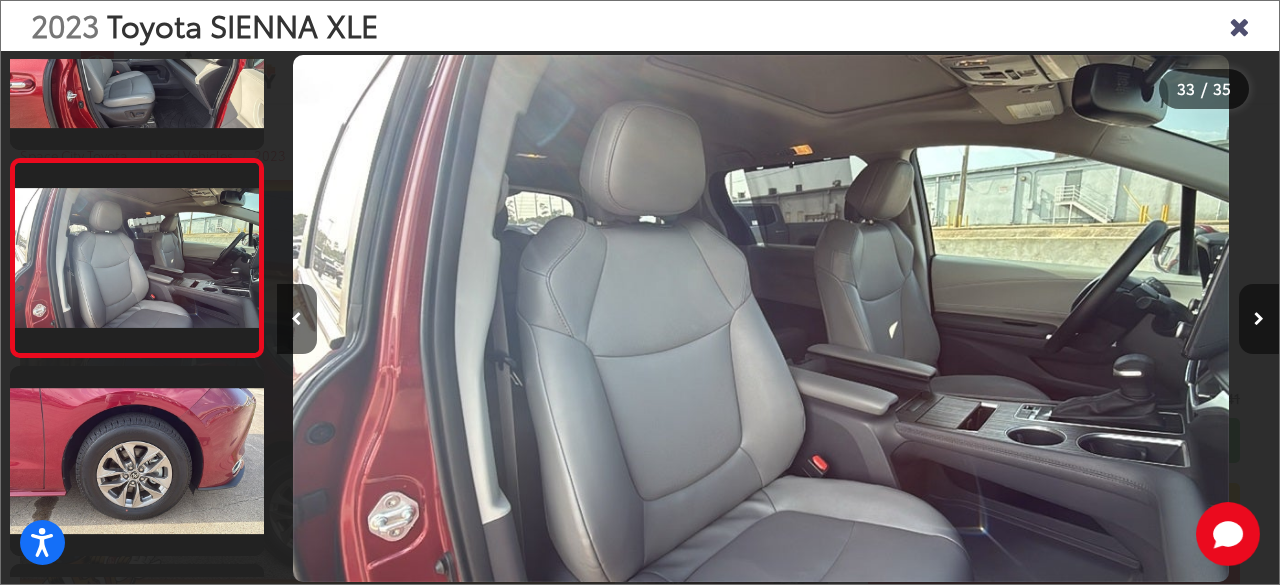 click at bounding box center (1259, 319) 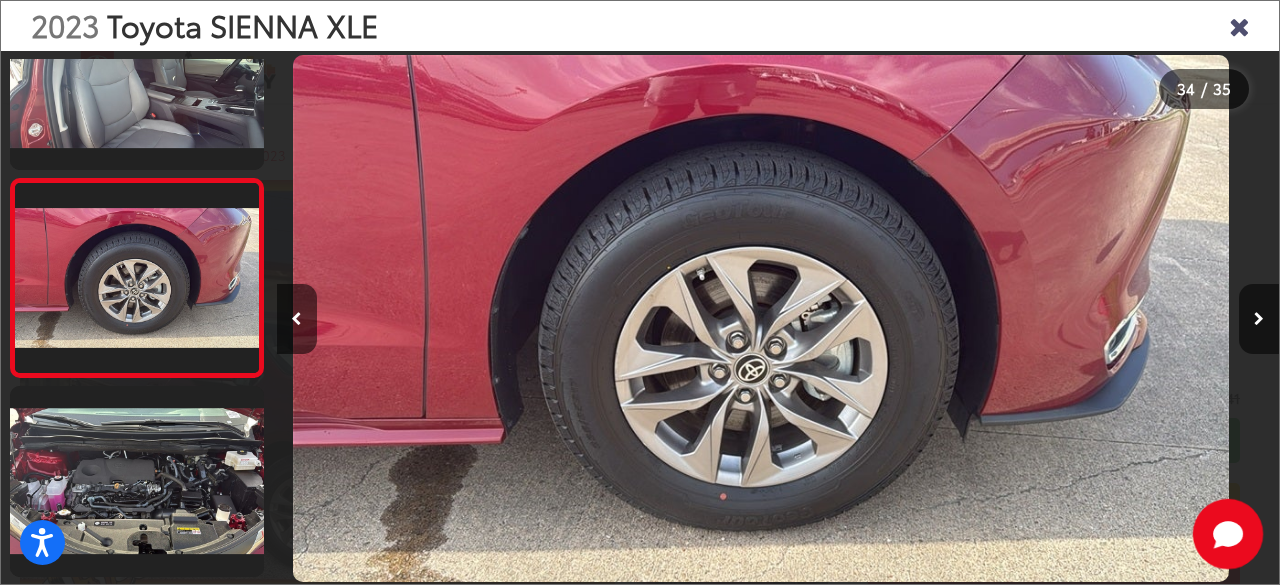 click 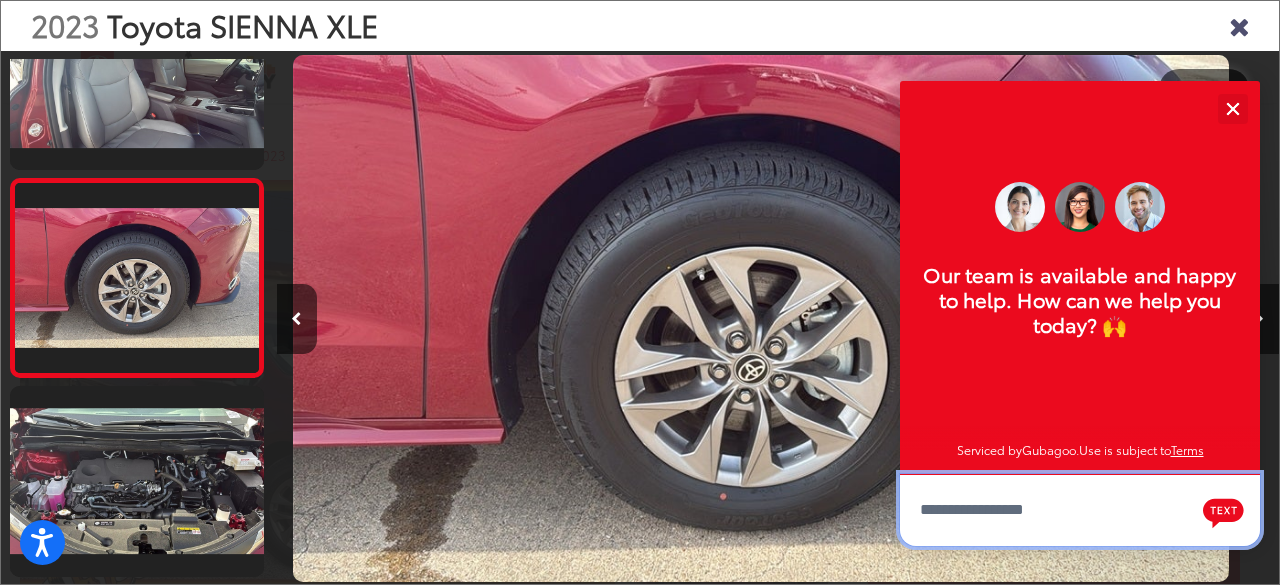 click at bounding box center [1080, 510] 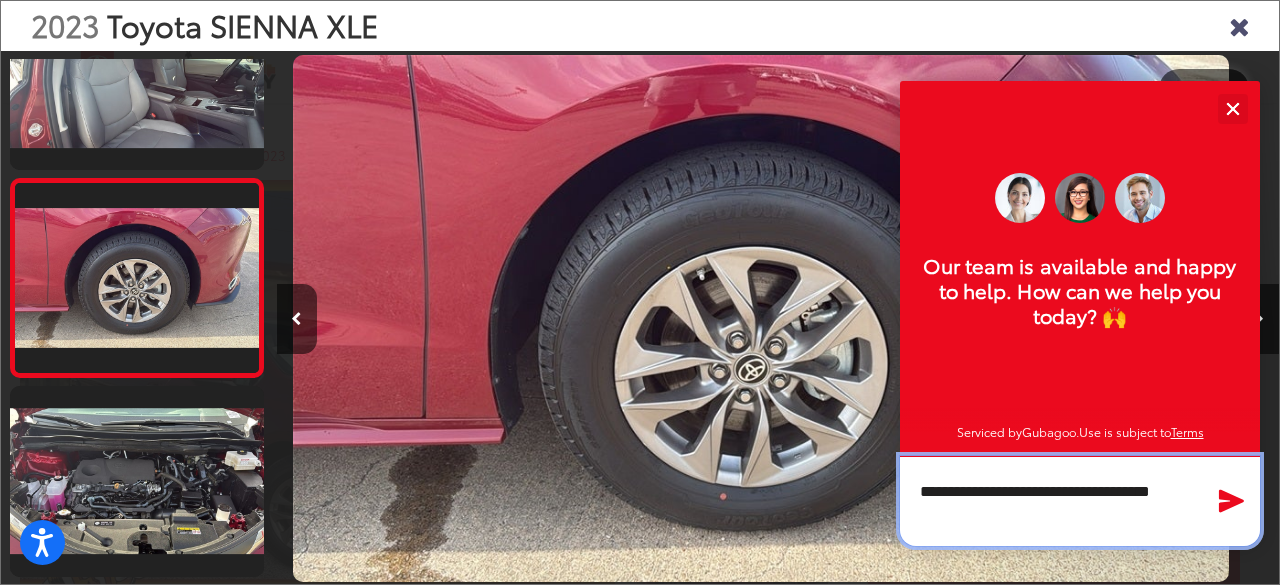 type on "**********" 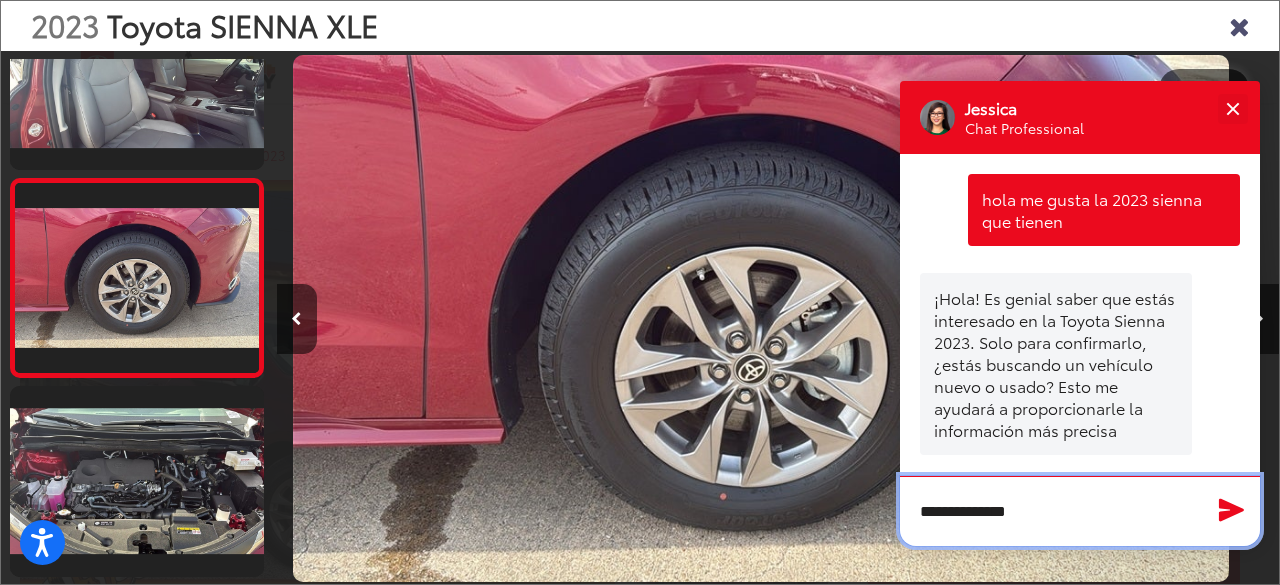 scroll, scrollTop: 52, scrollLeft: 0, axis: vertical 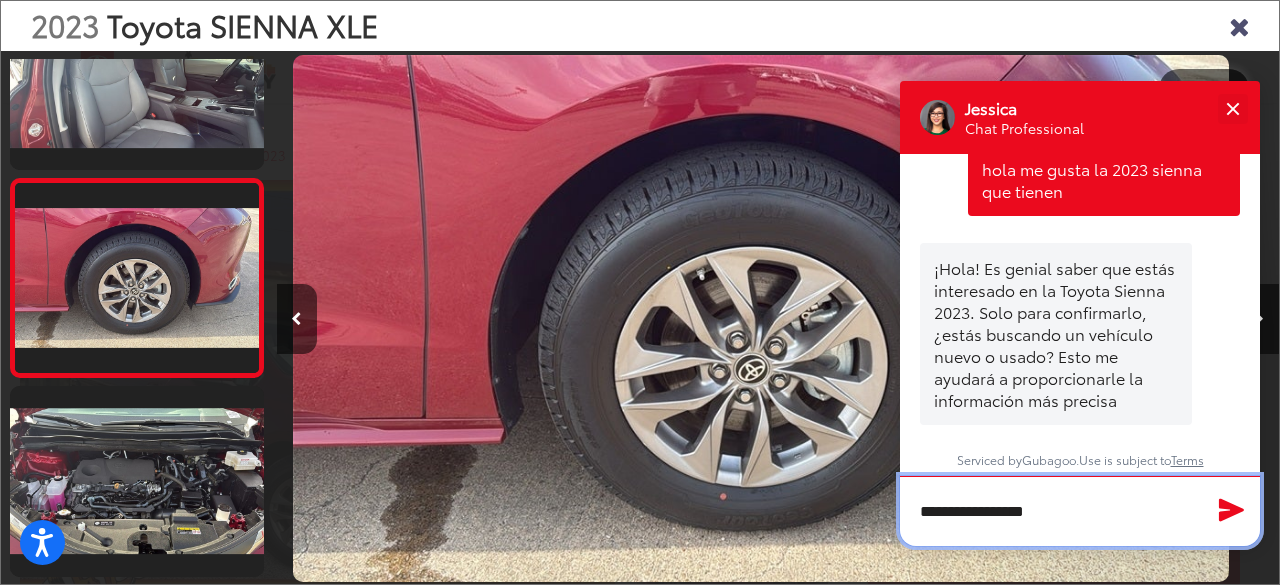 type on "**********" 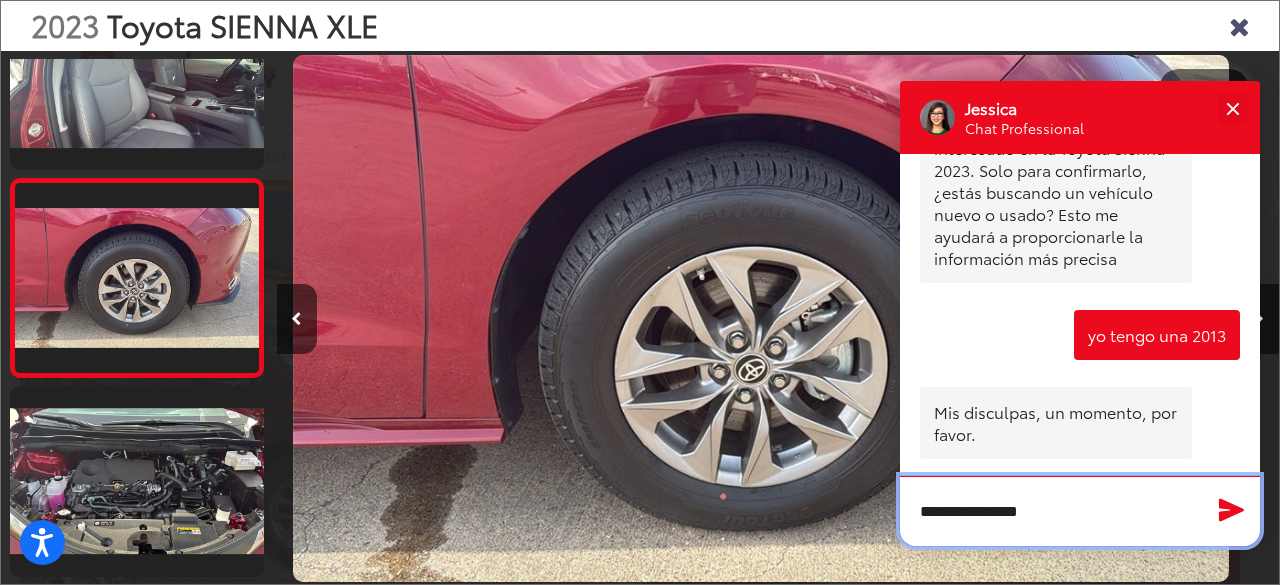 scroll, scrollTop: 228, scrollLeft: 0, axis: vertical 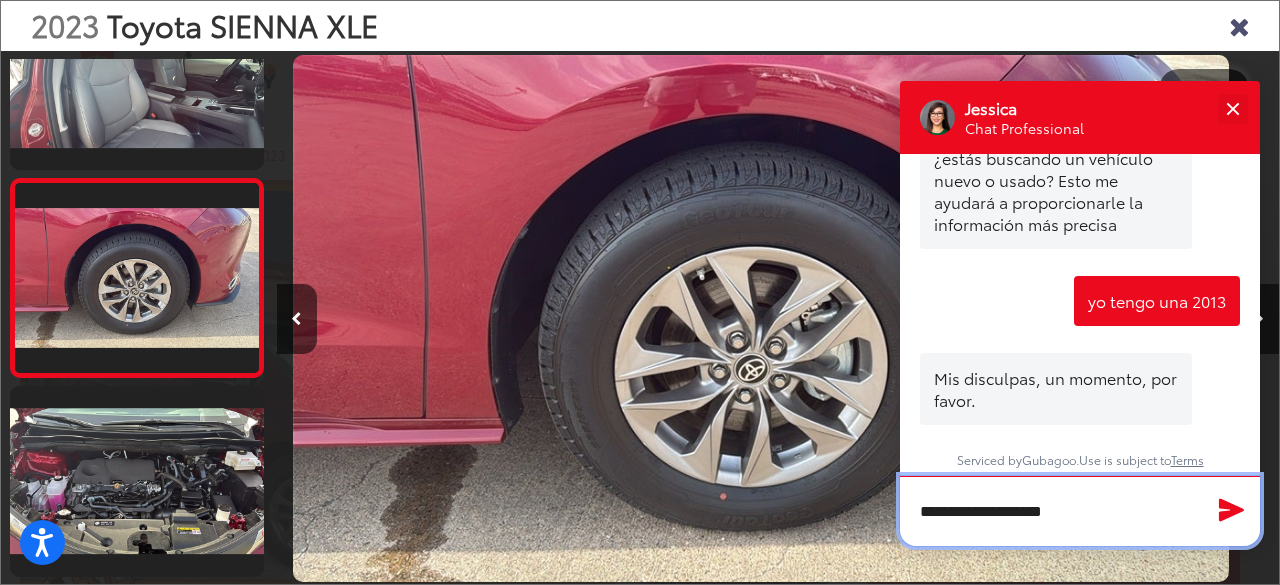type on "**********" 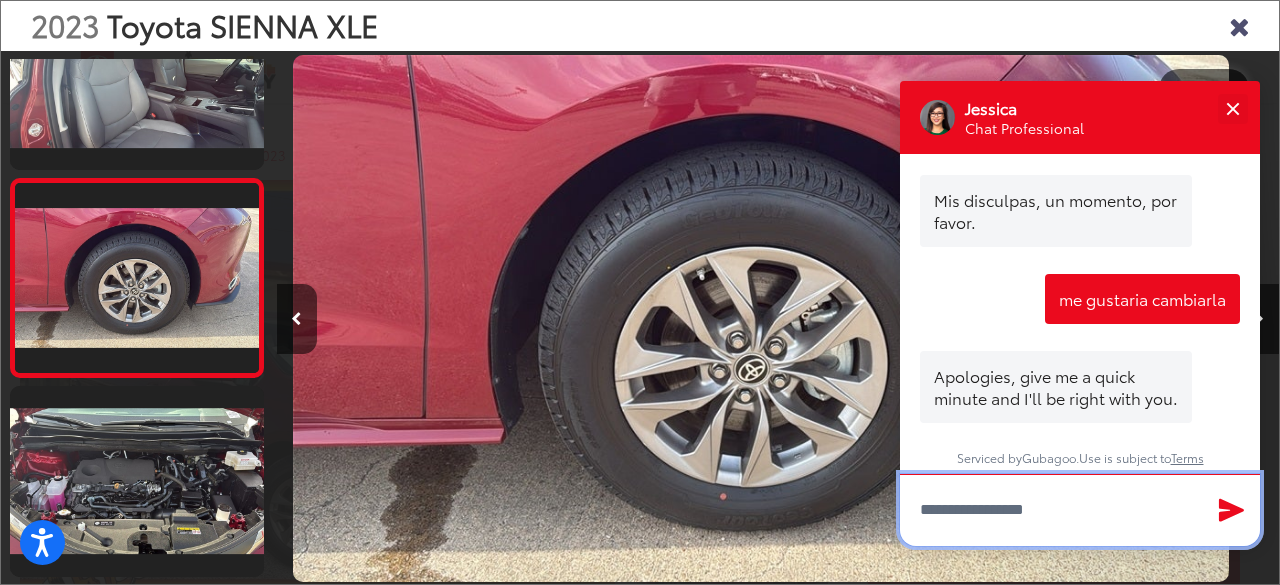 scroll, scrollTop: 428, scrollLeft: 0, axis: vertical 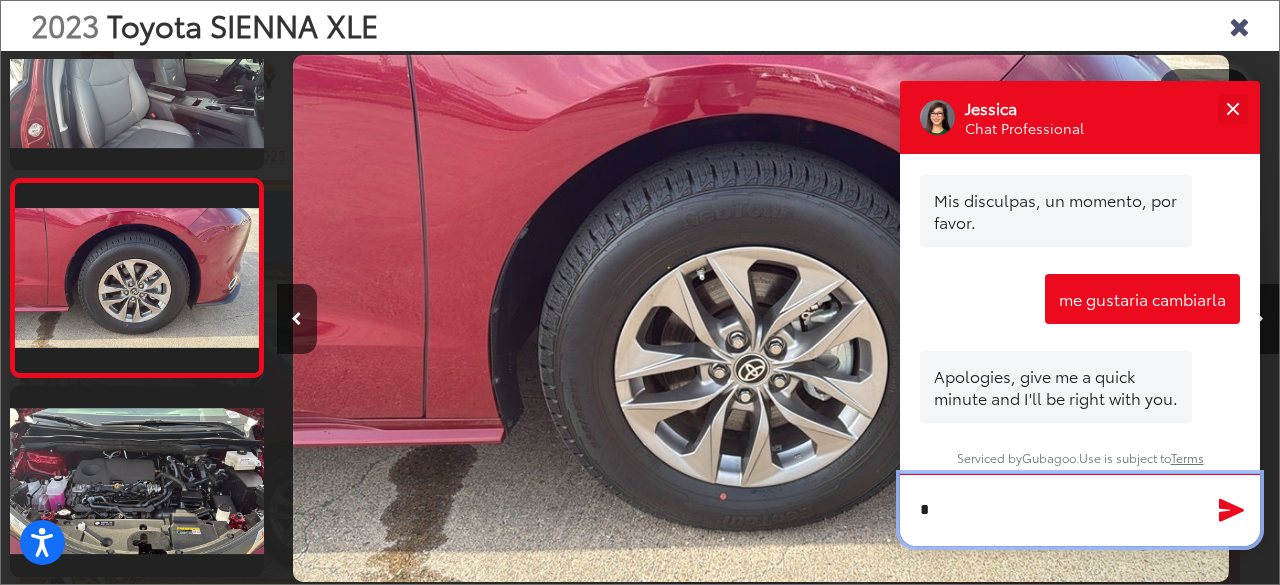 type on "**" 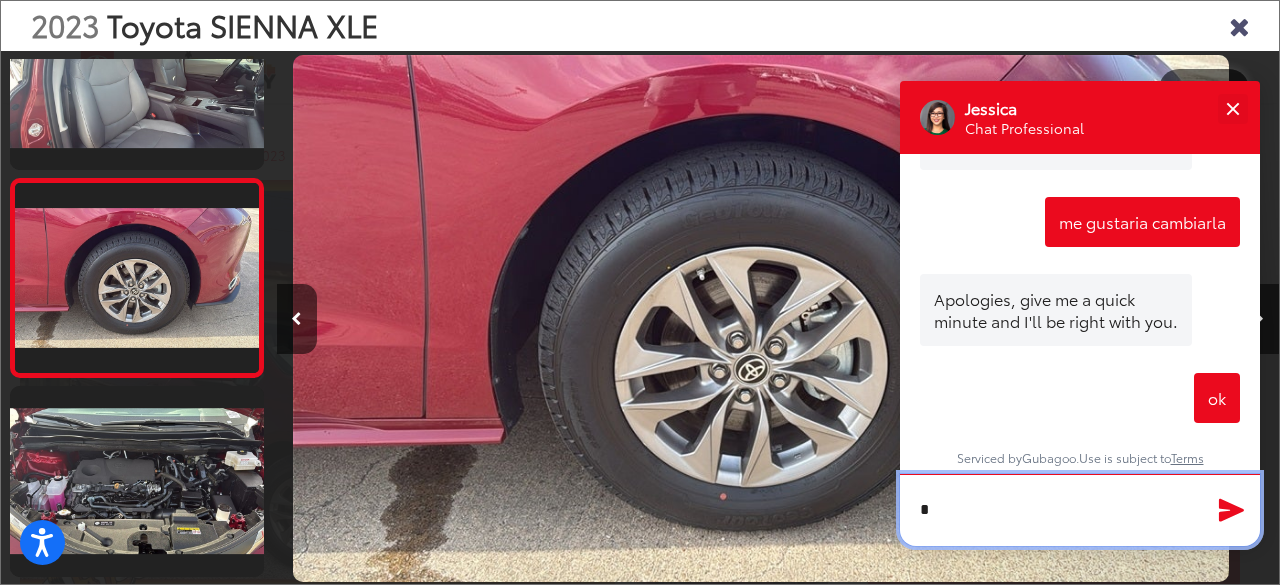 scroll, scrollTop: 503, scrollLeft: 0, axis: vertical 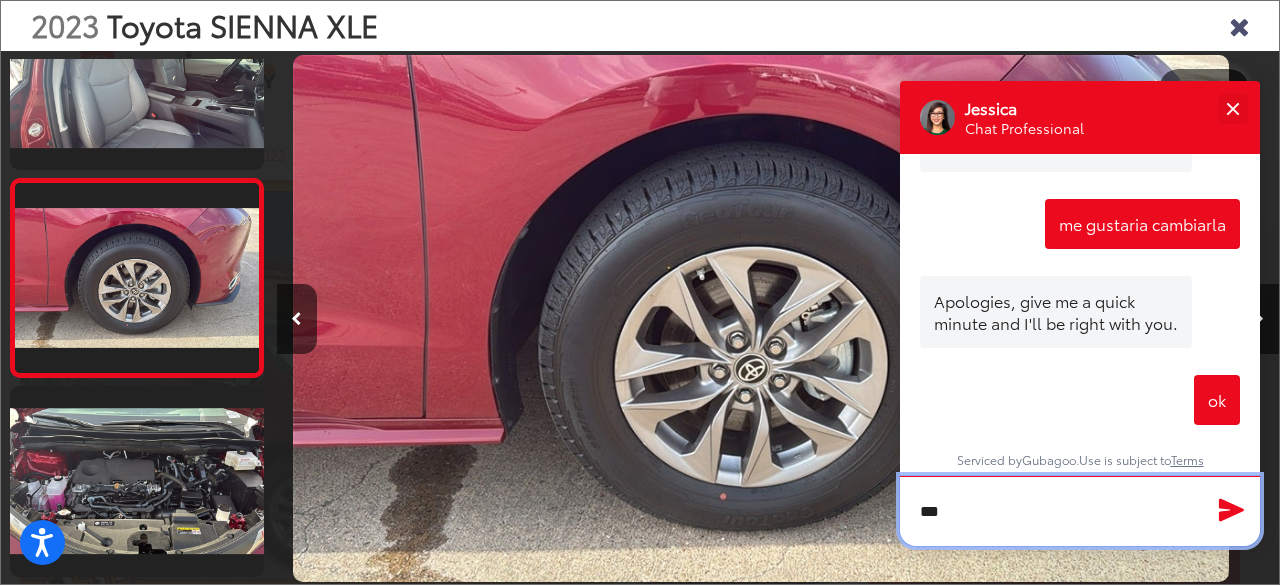 type on "****" 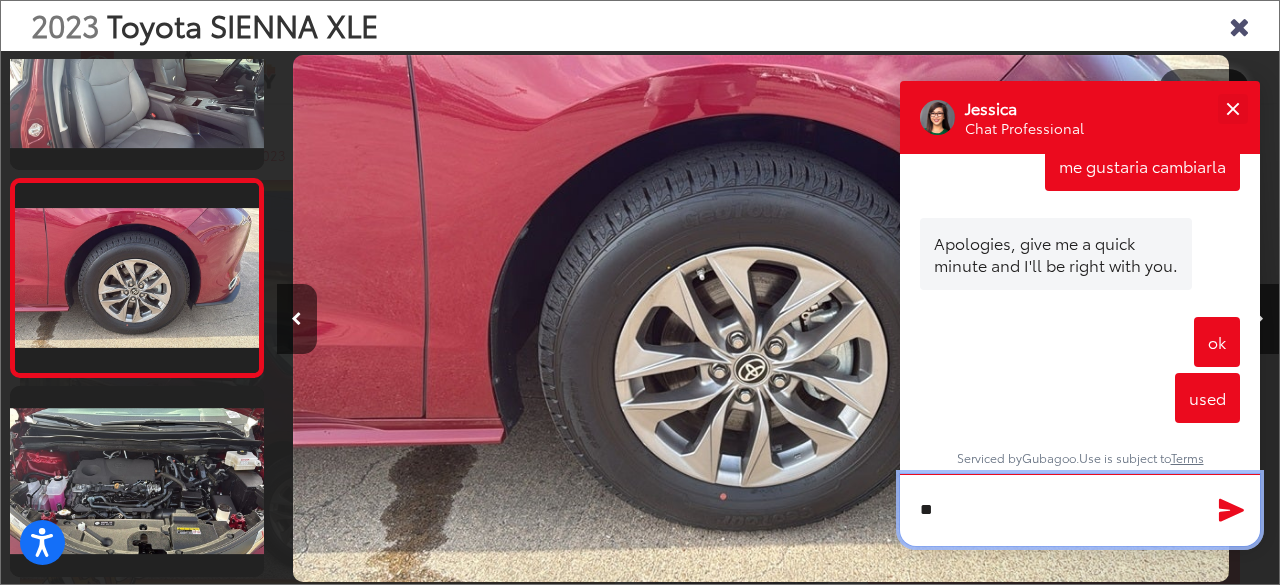scroll, scrollTop: 559, scrollLeft: 0, axis: vertical 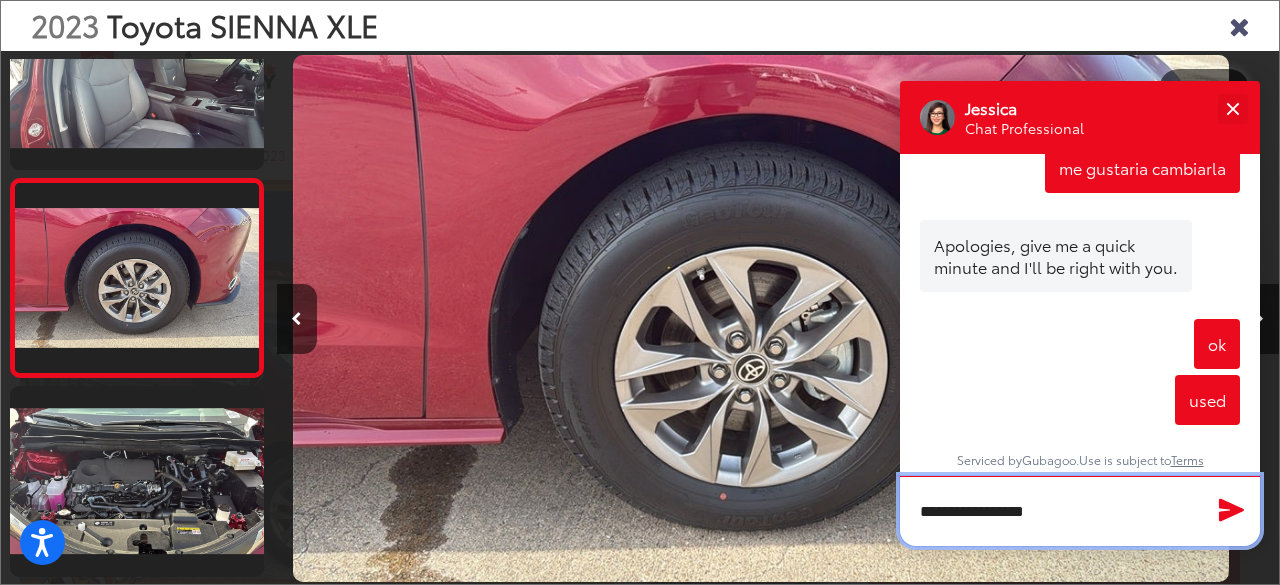 type on "**********" 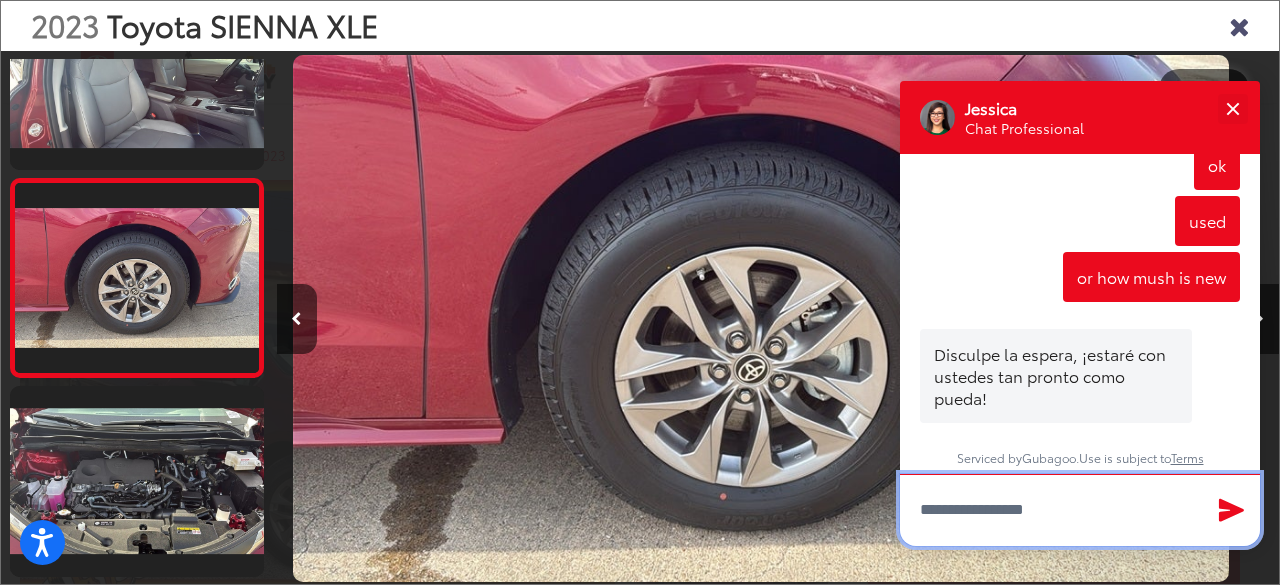 scroll, scrollTop: 716, scrollLeft: 0, axis: vertical 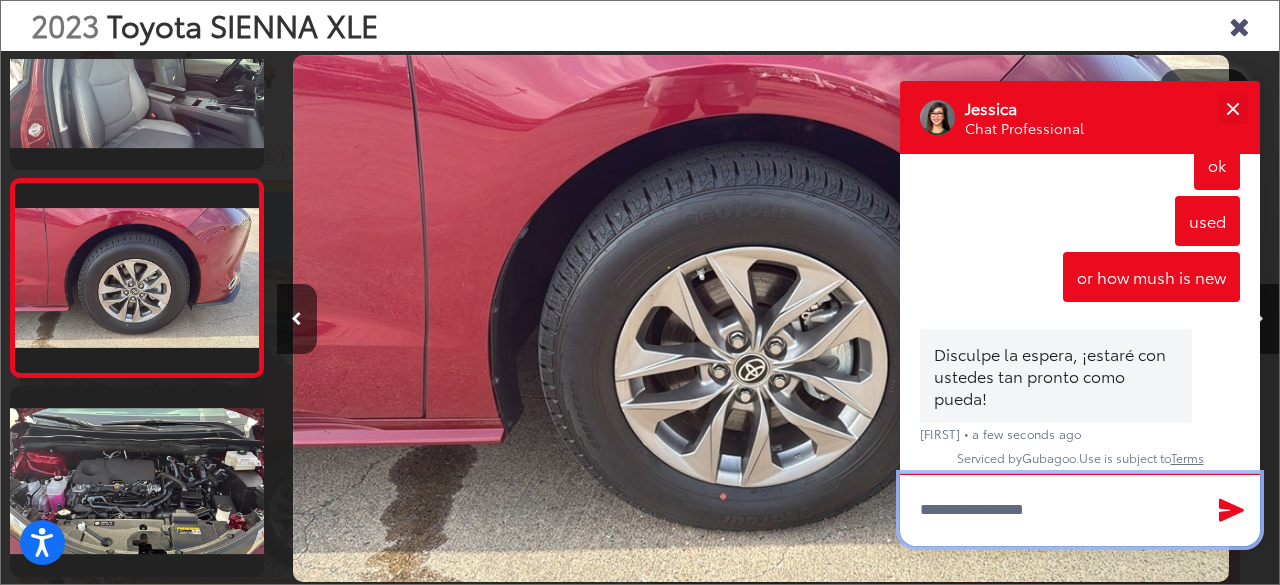 click at bounding box center (1080, 510) 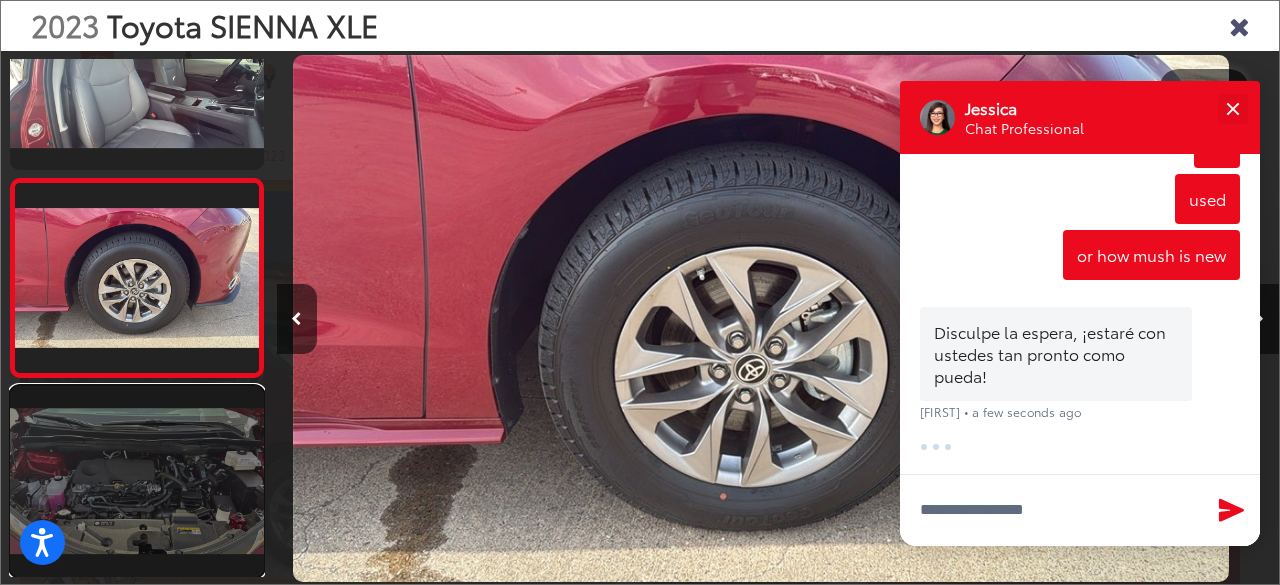 click at bounding box center [137, 481] 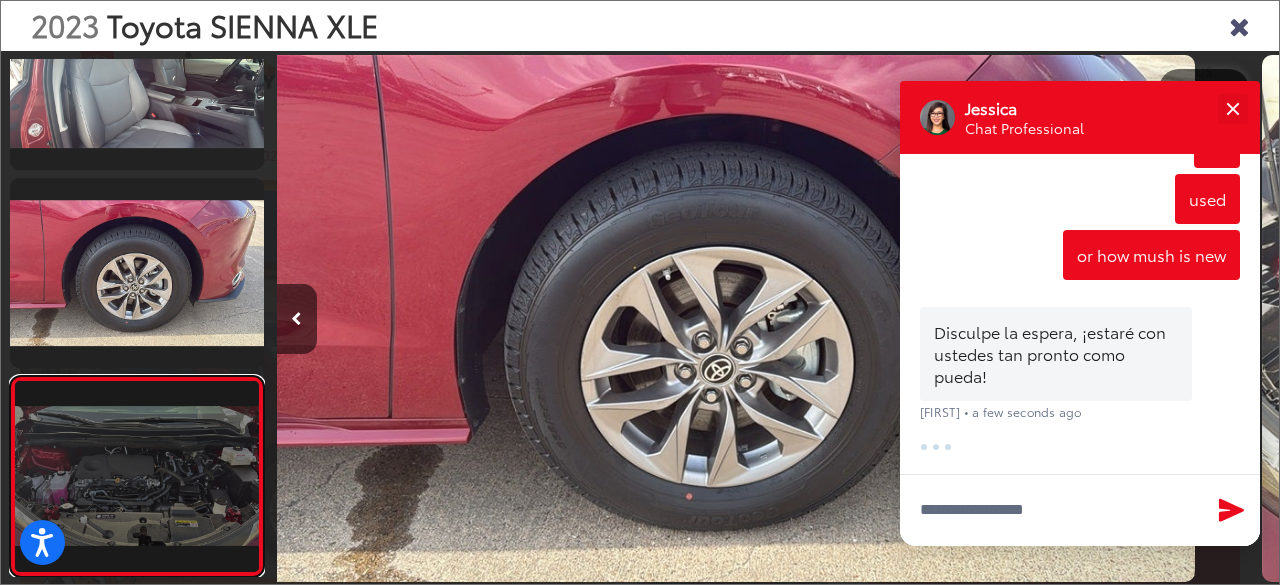 scroll, scrollTop: 758, scrollLeft: 0, axis: vertical 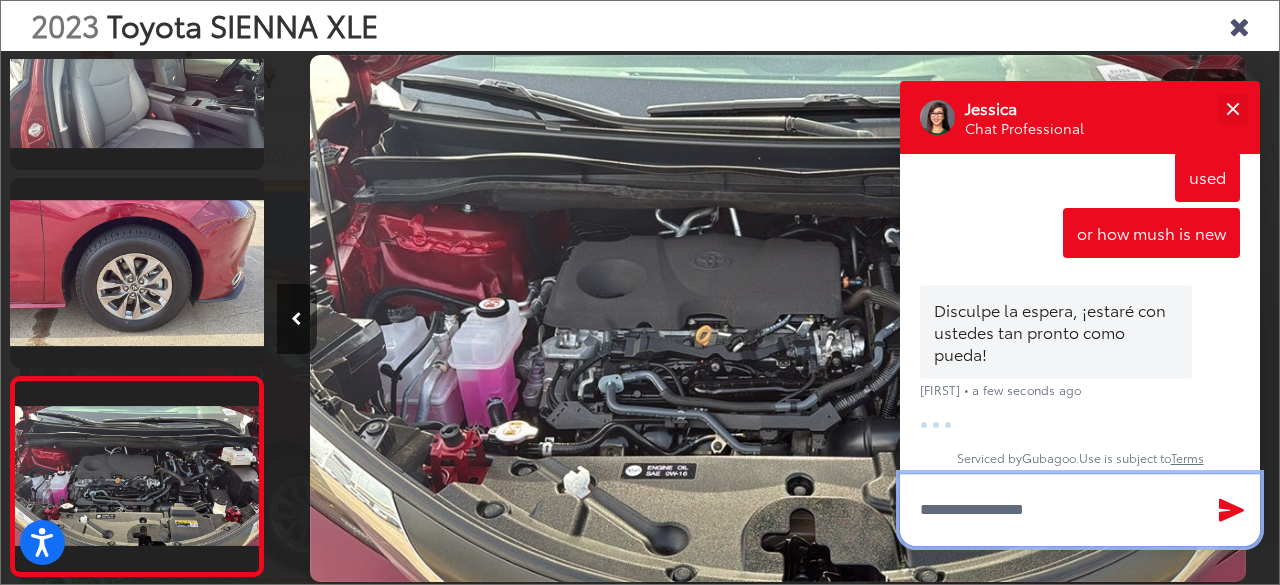 click at bounding box center (1080, 510) 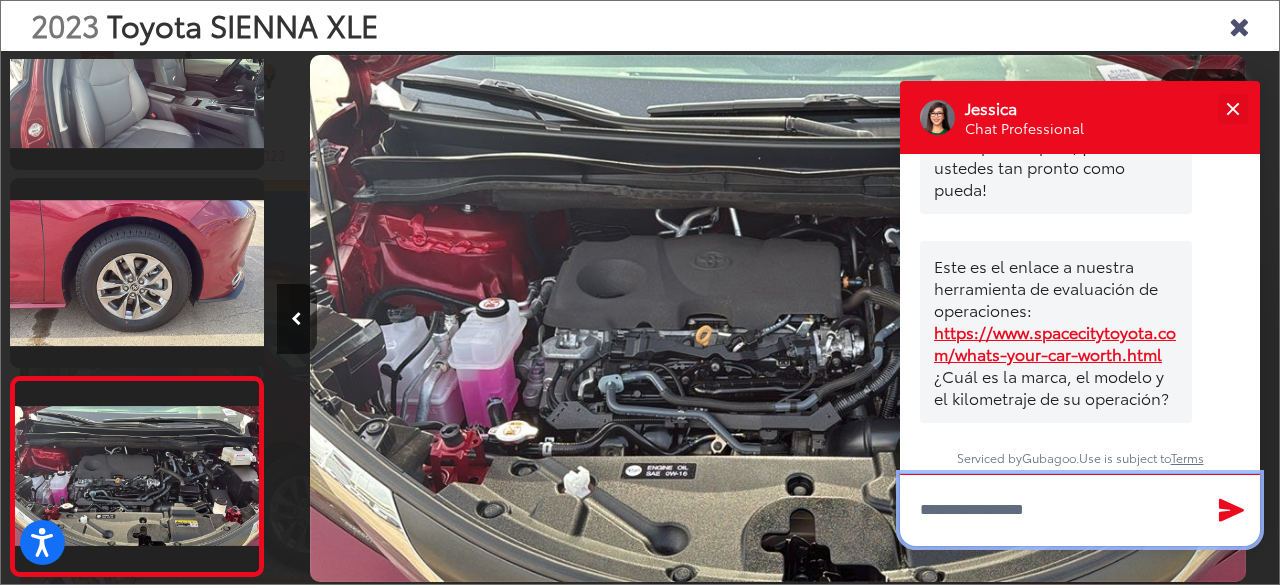scroll, scrollTop: 968, scrollLeft: 0, axis: vertical 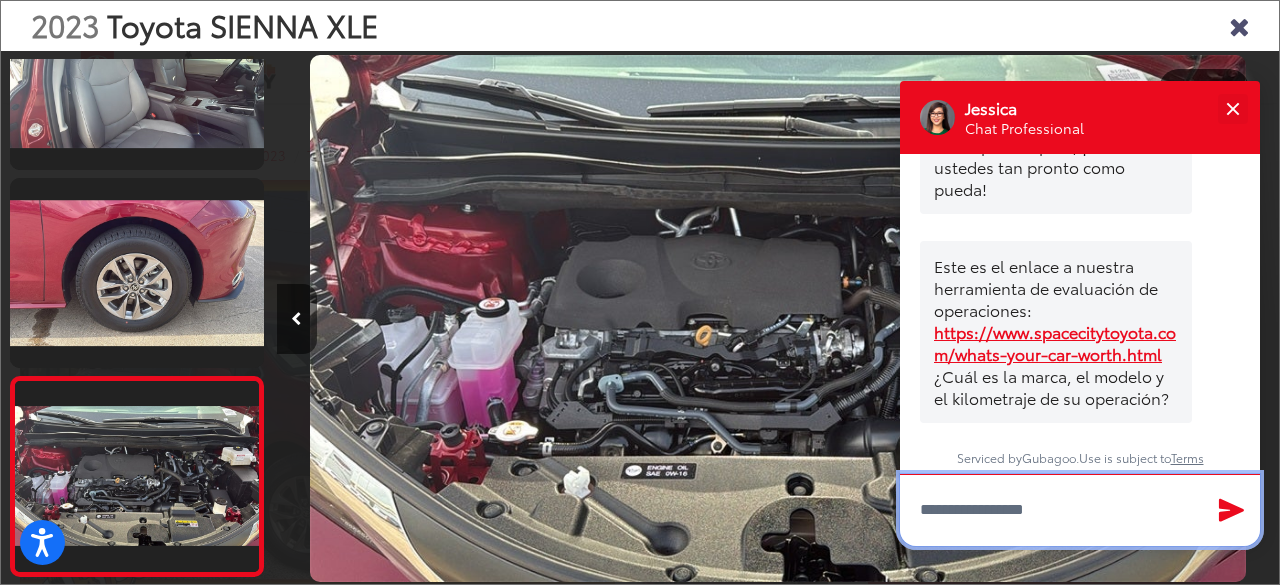 click at bounding box center [1080, 510] 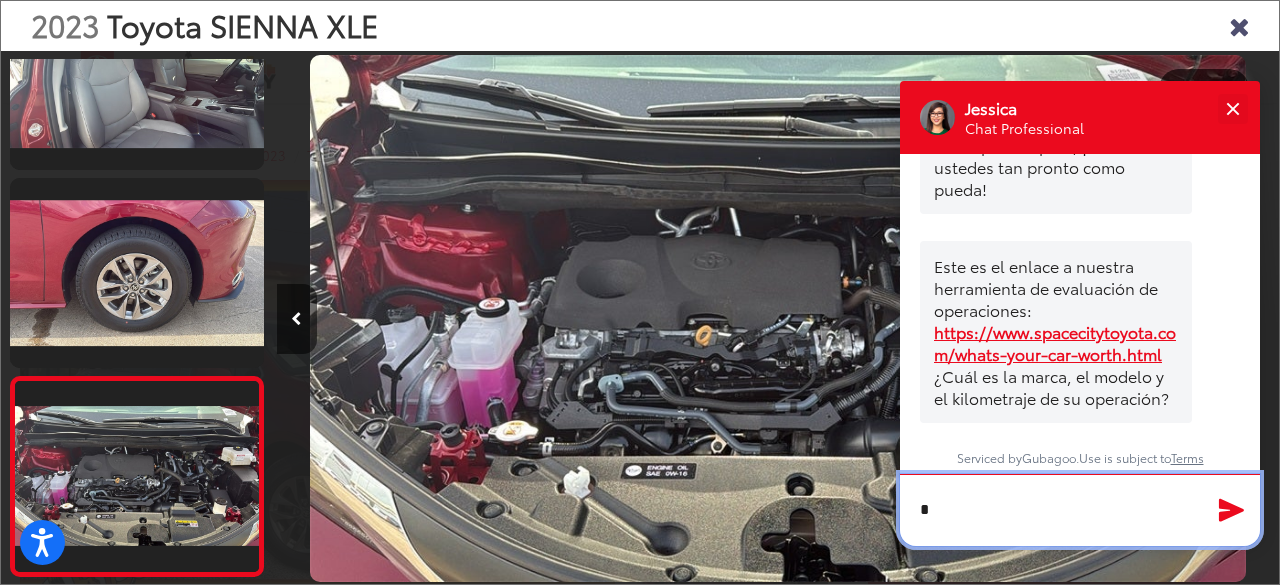 scroll, scrollTop: 967, scrollLeft: 0, axis: vertical 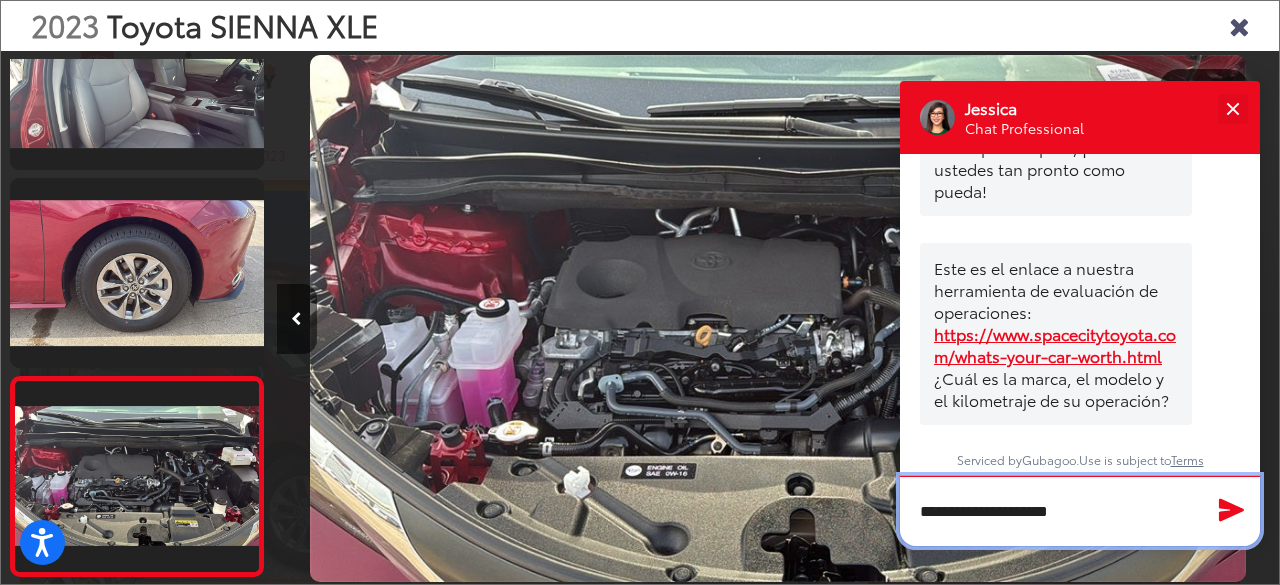 type on "**********" 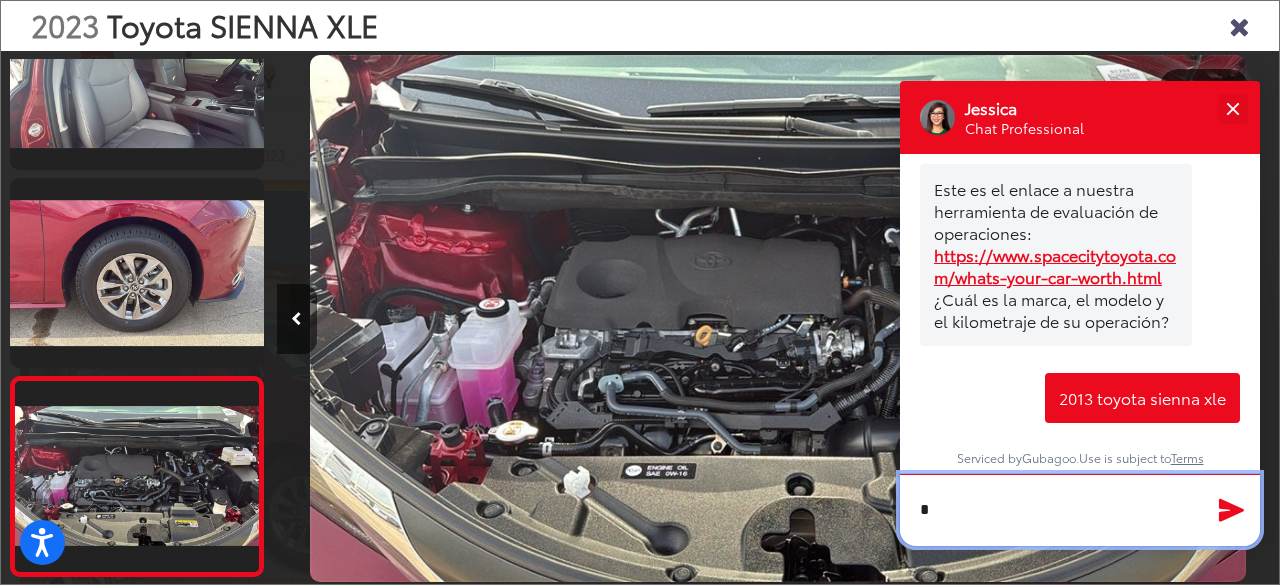 scroll, scrollTop: 1044, scrollLeft: 0, axis: vertical 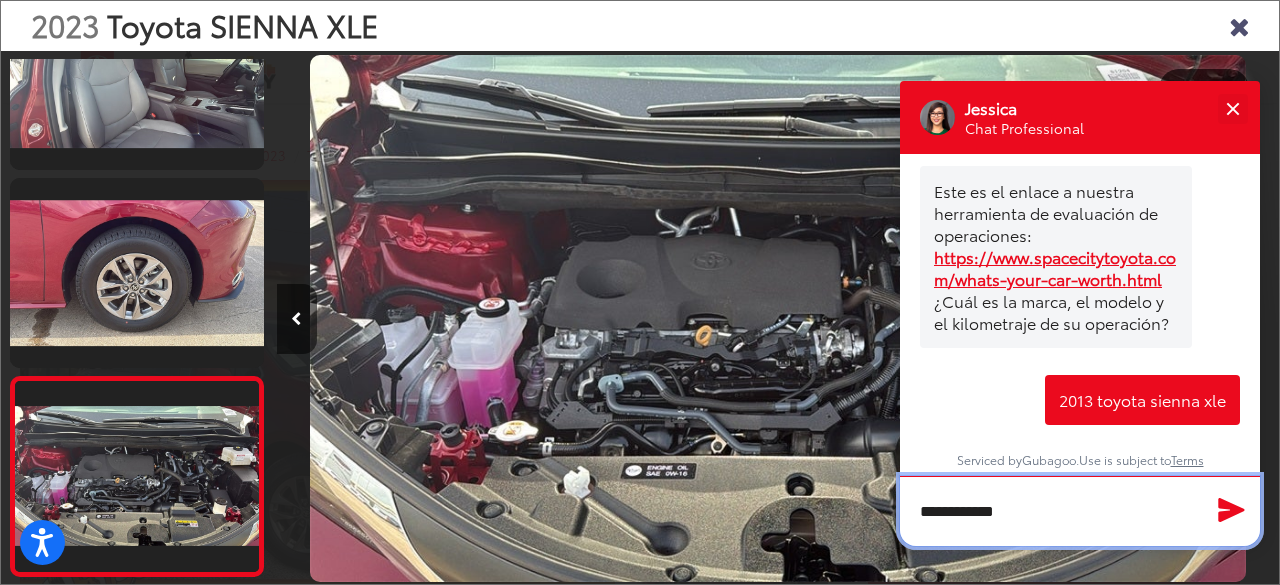 type on "**********" 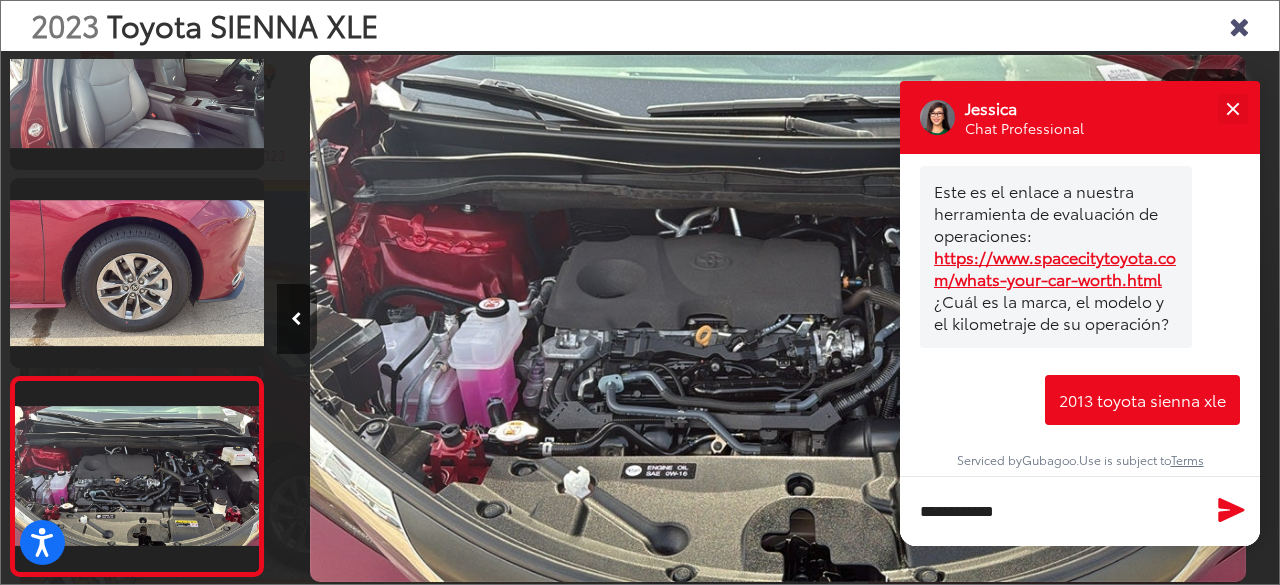 click 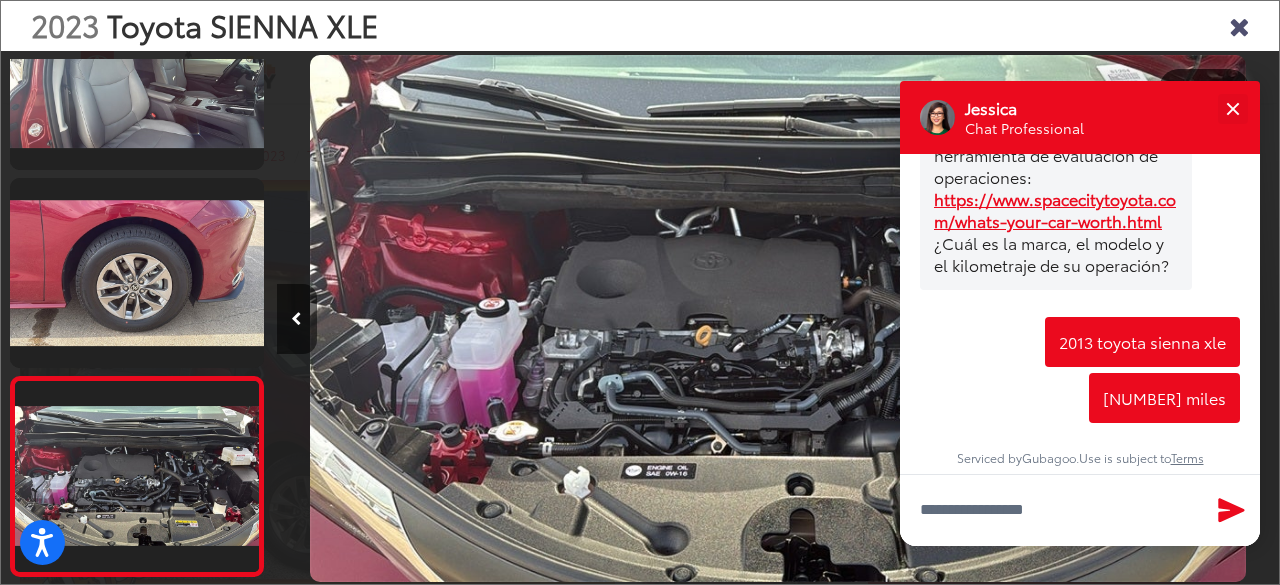 scroll, scrollTop: 1102, scrollLeft: 0, axis: vertical 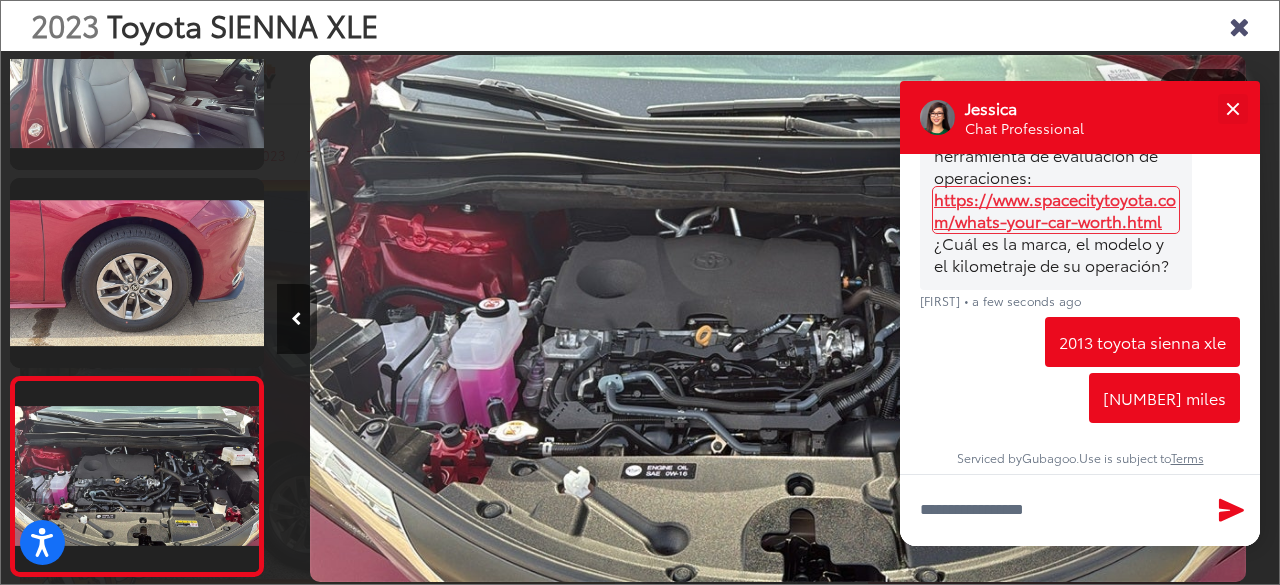 click on "https://www.spacecitytoyota.com/whats-your-car-worth.html" at bounding box center [1056, 210] 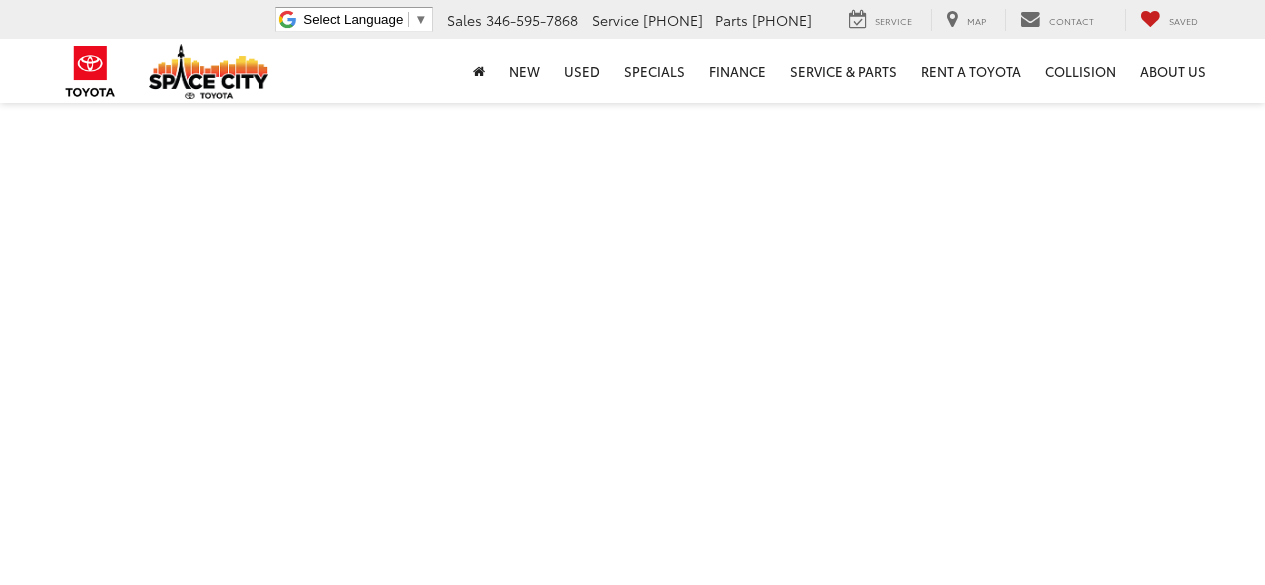 scroll, scrollTop: 0, scrollLeft: 0, axis: both 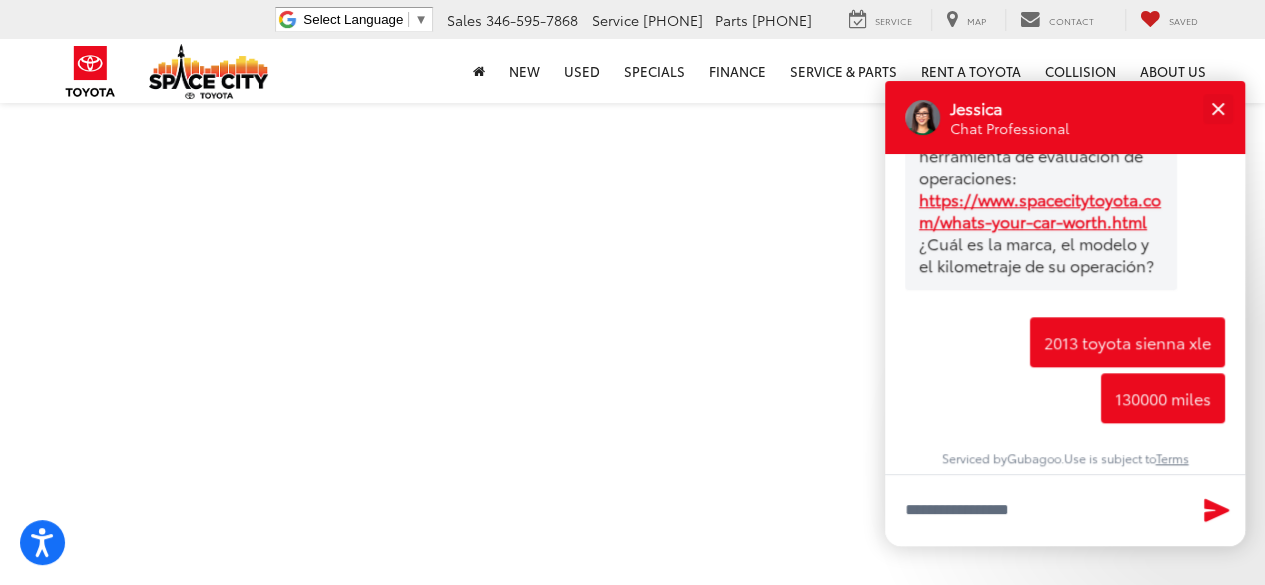 drag, startPoint x: 1119, startPoint y: 111, endPoint x: 1128, endPoint y: 105, distance: 10.816654 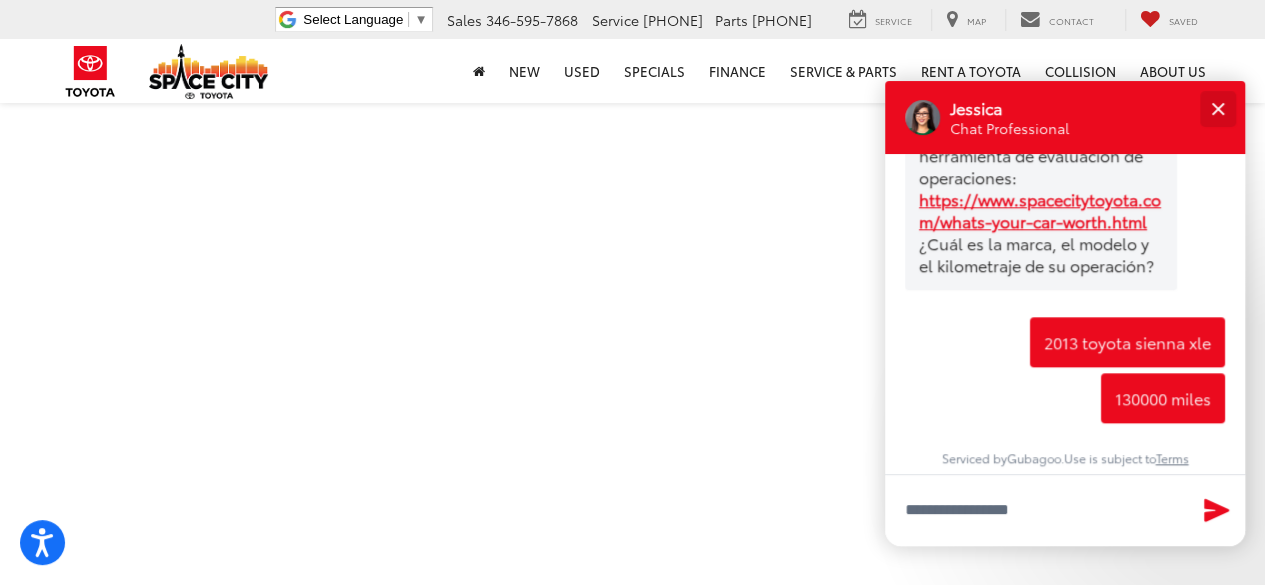 click at bounding box center (1217, 108) 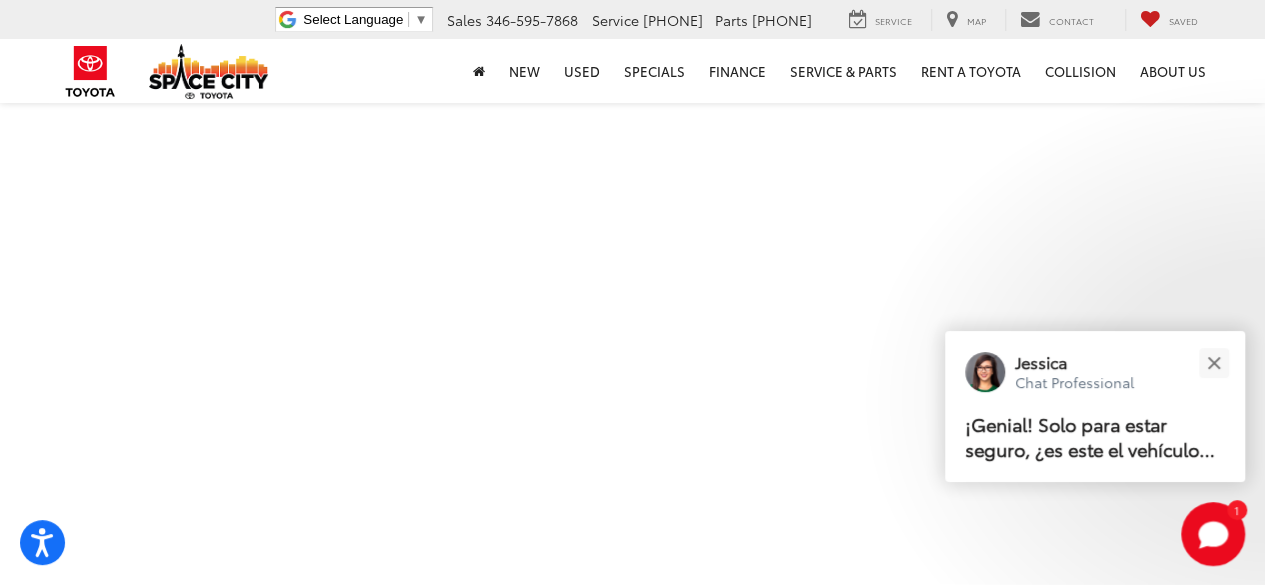 scroll, scrollTop: 0, scrollLeft: 0, axis: both 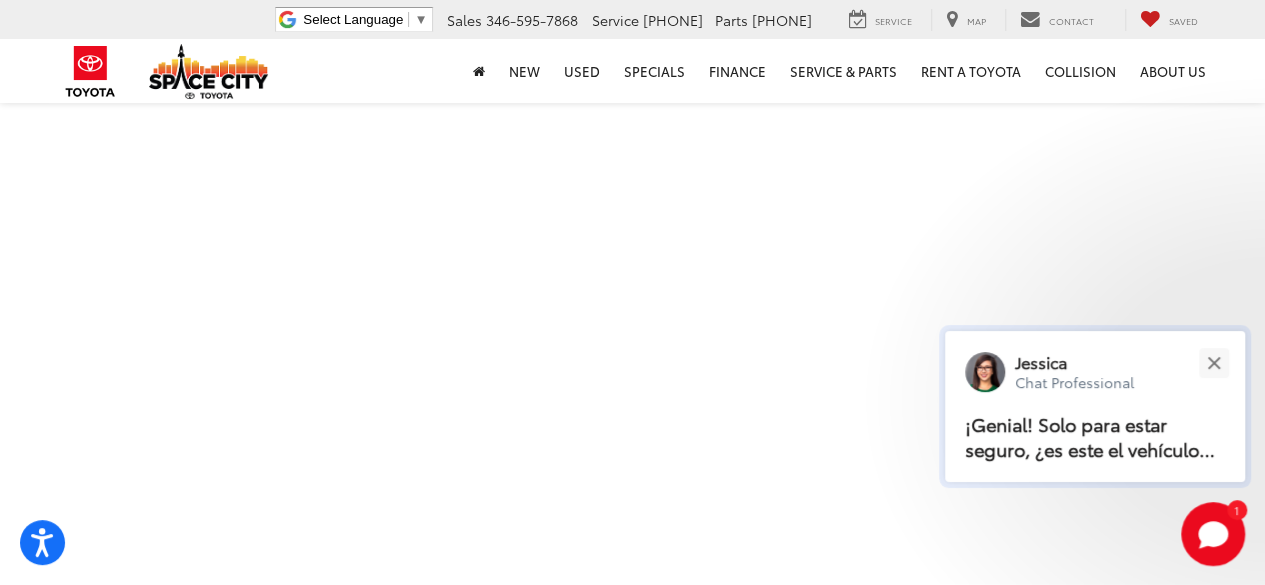 click on "¡Genial! Solo para estar seguro, ¿es este el vehículo que te interesa?  https://www.spacecitytoyota.com/used-Humble-2023-Toyota-SIENNA+XLE-8+Passenger-5TDYRKEC5PS167565" at bounding box center (1095, 438) 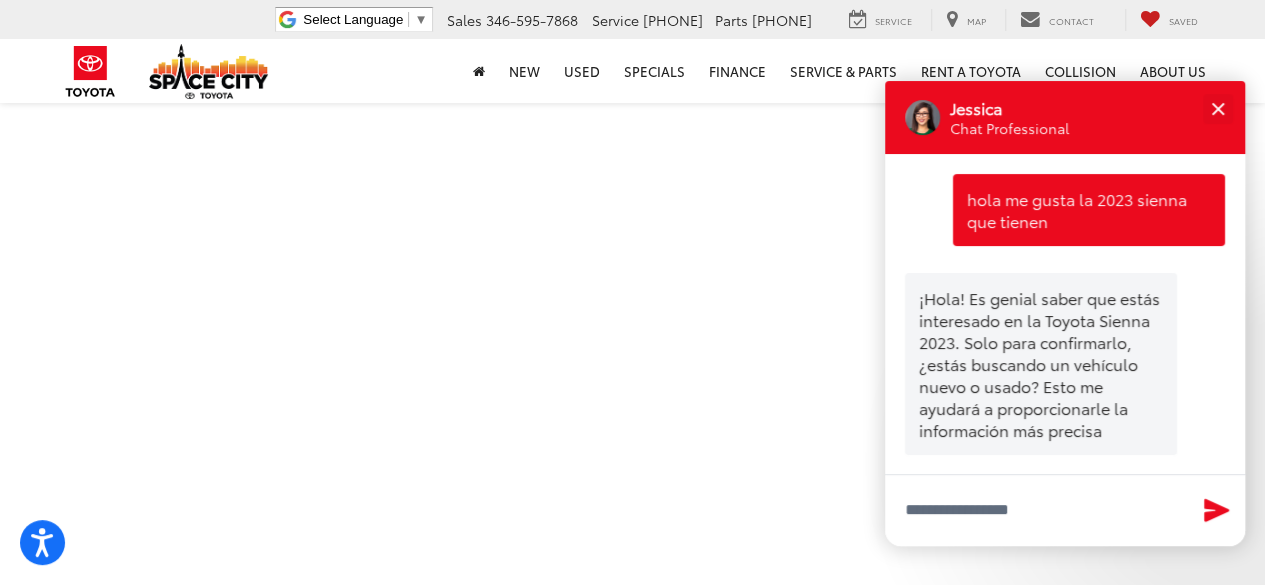 scroll, scrollTop: 1332, scrollLeft: 0, axis: vertical 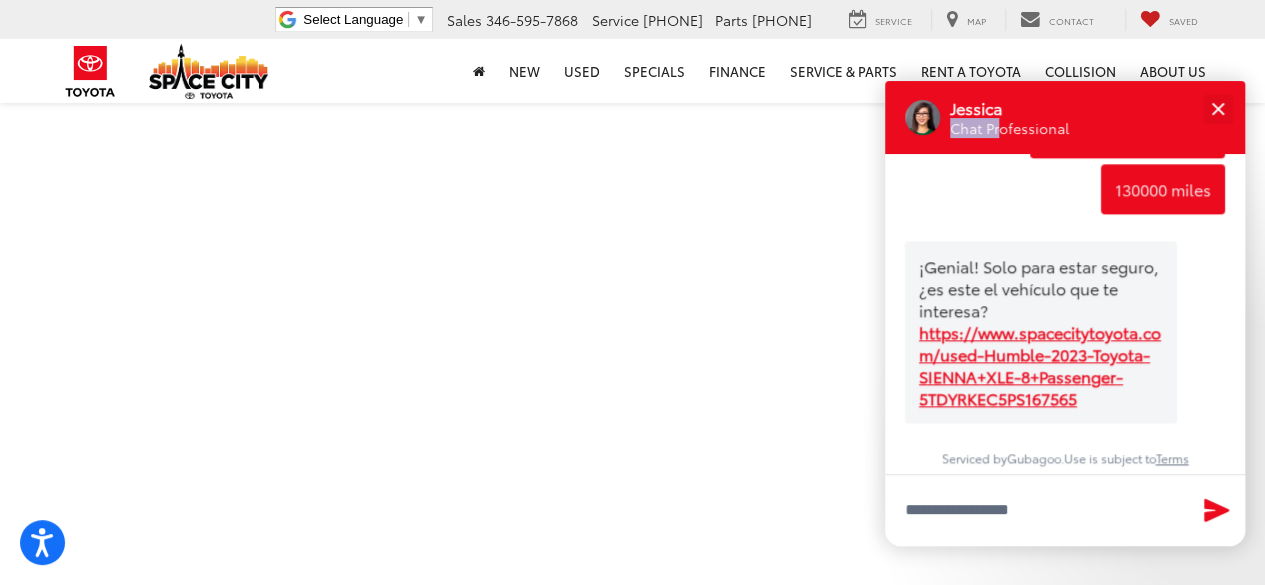 drag, startPoint x: 1112, startPoint y: 104, endPoint x: 995, endPoint y: 127, distance: 119.23926 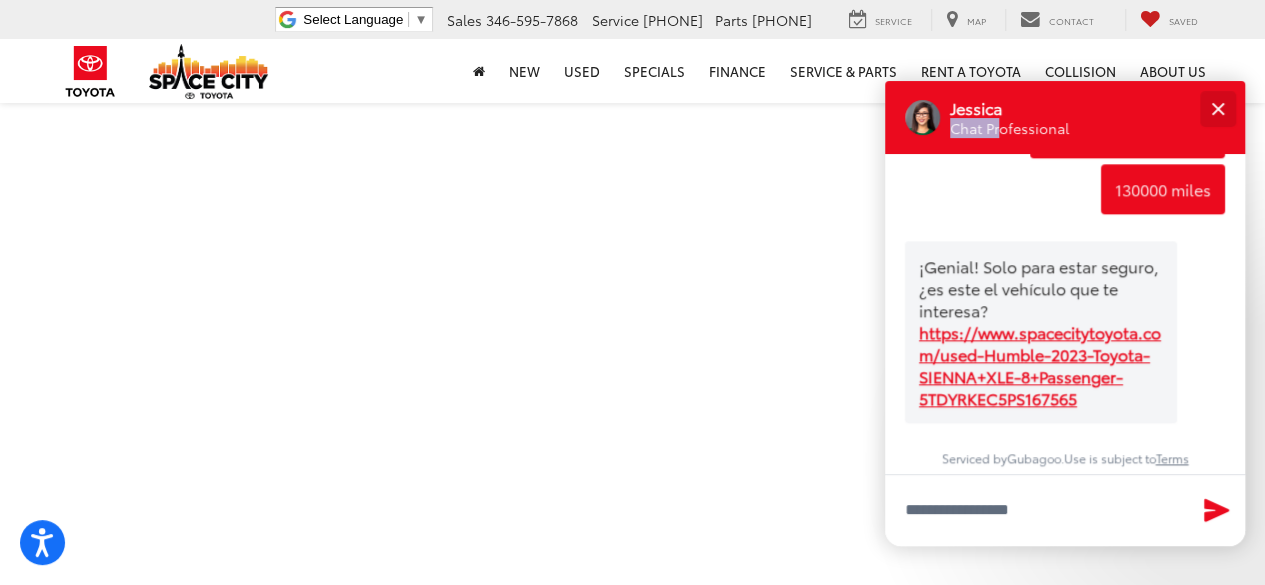 click at bounding box center (1217, 108) 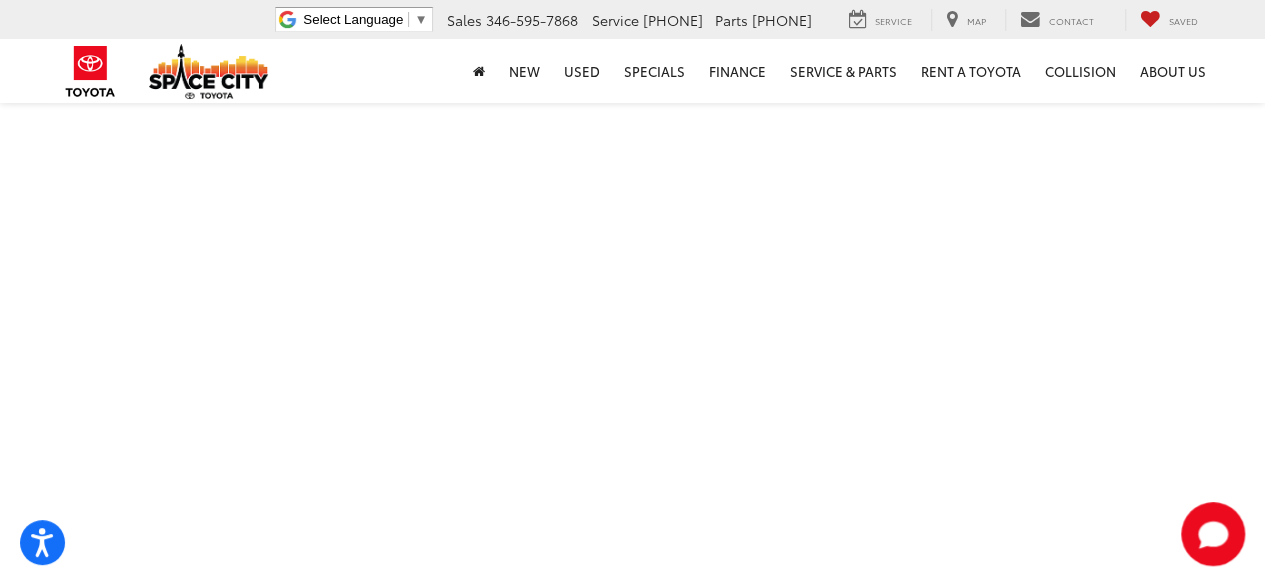 scroll, scrollTop: 121, scrollLeft: 0, axis: vertical 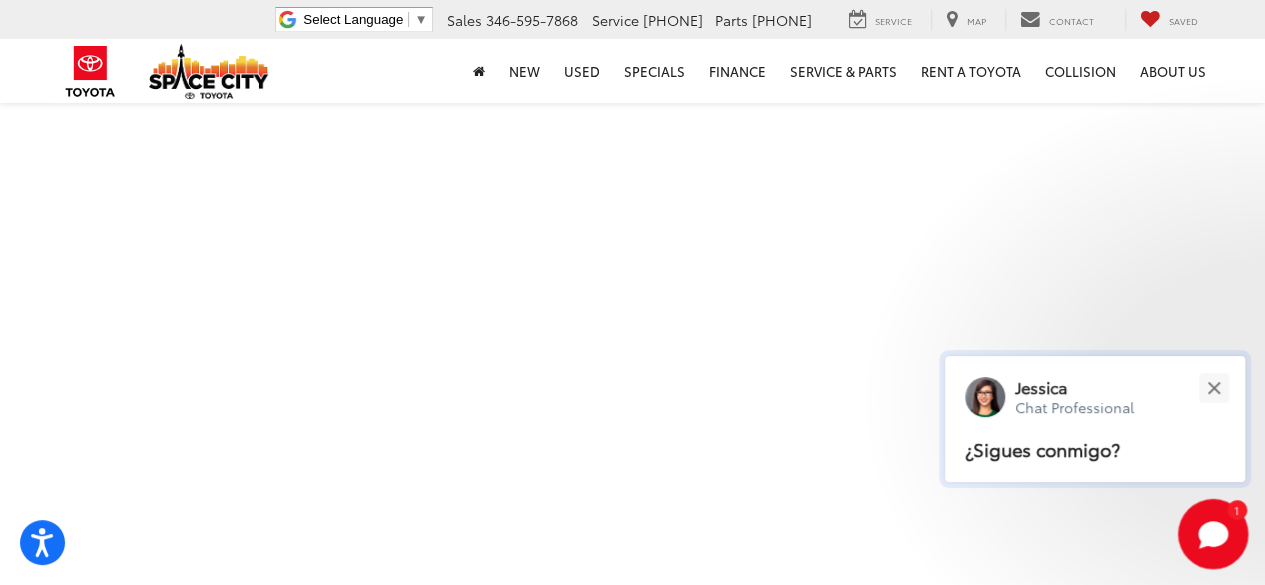 click 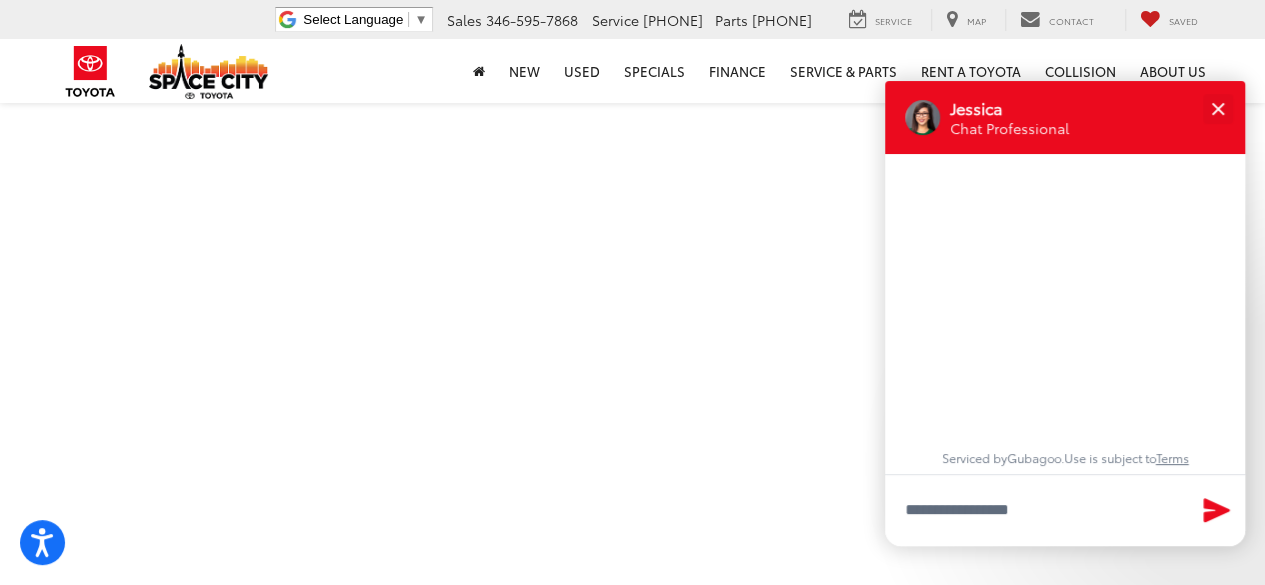 scroll, scrollTop: 1388, scrollLeft: 0, axis: vertical 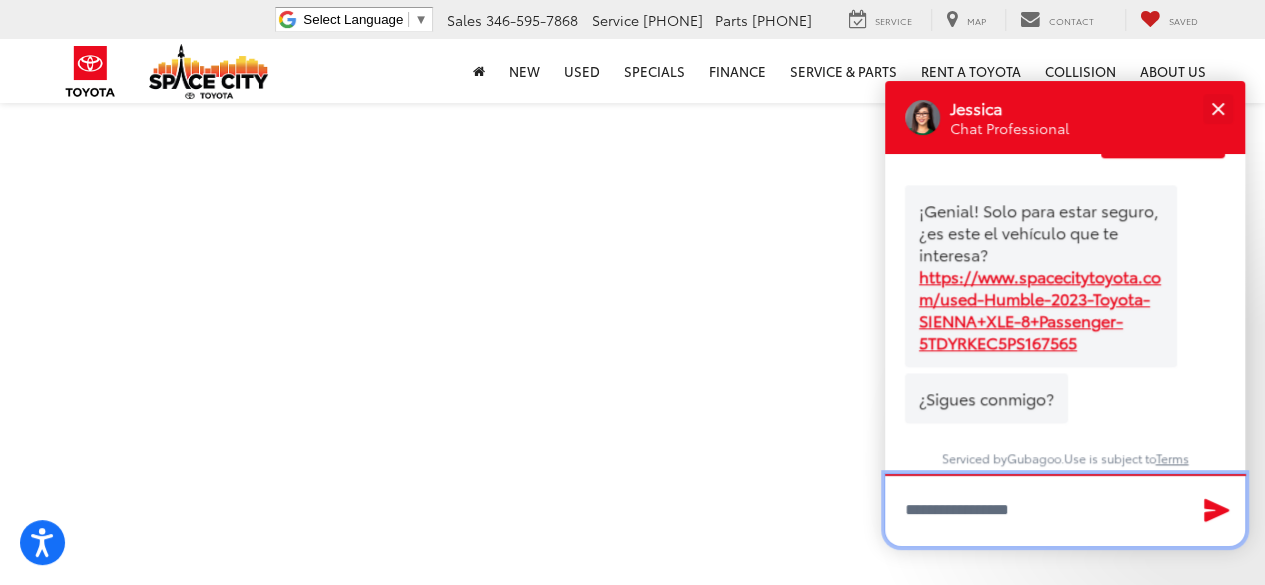 click at bounding box center [1065, 510] 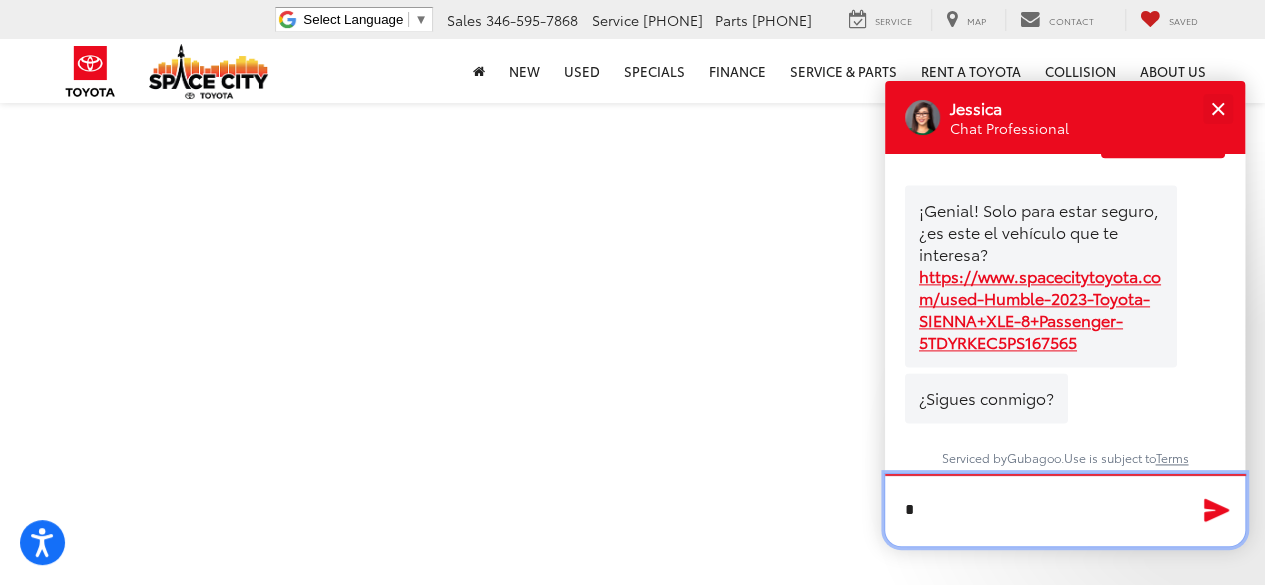 scroll, scrollTop: 1387, scrollLeft: 0, axis: vertical 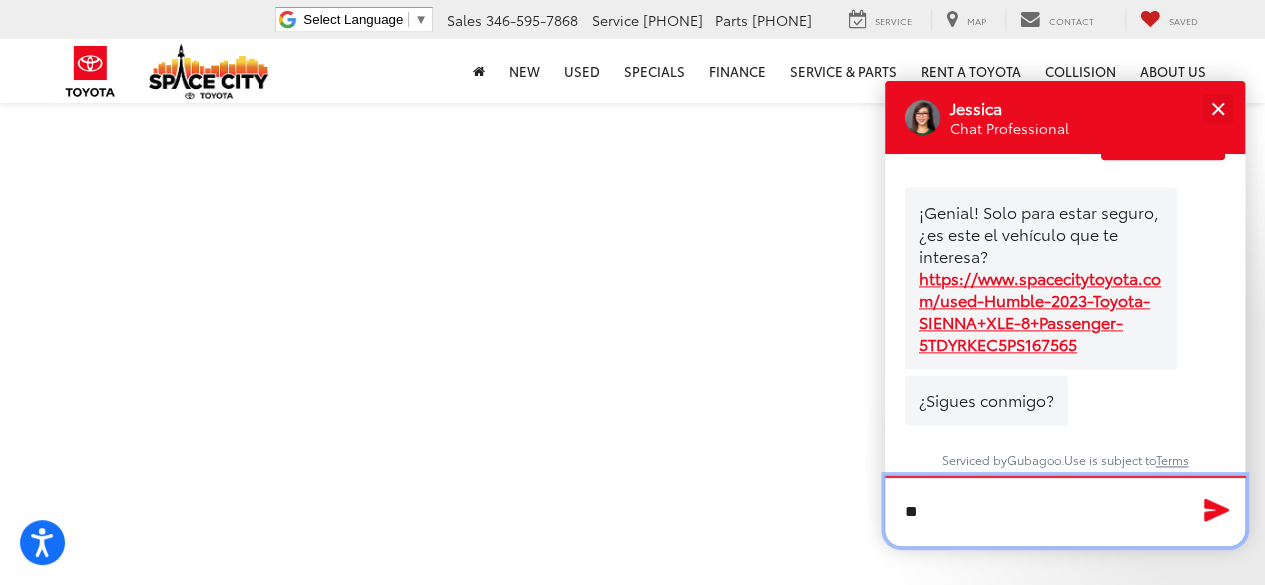 type on "**" 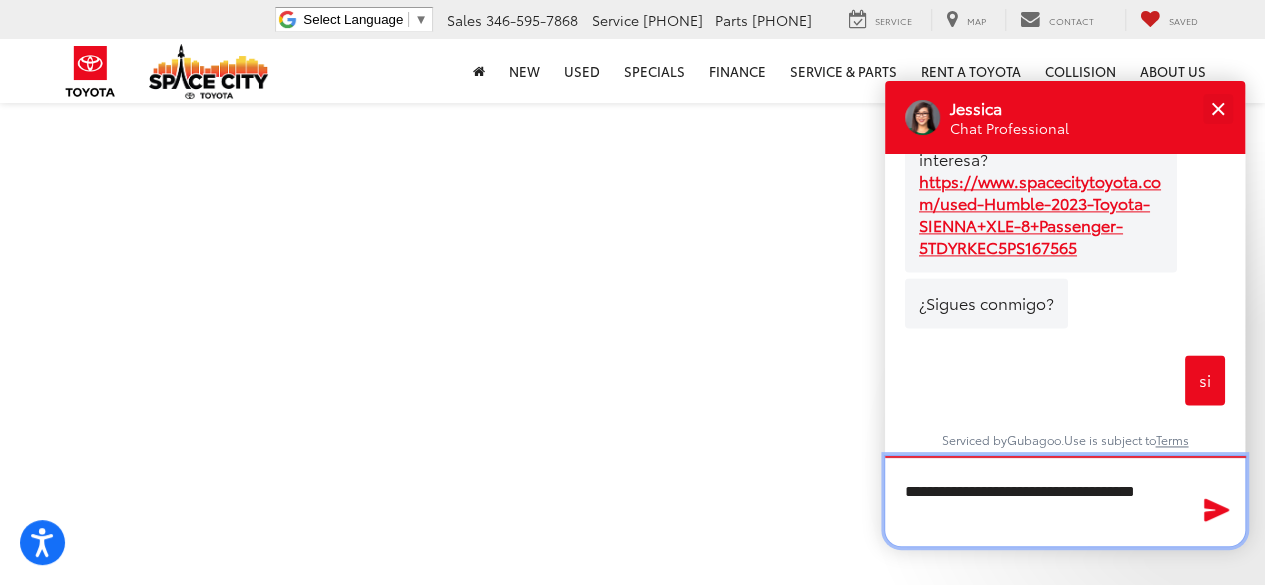scroll, scrollTop: 1466, scrollLeft: 0, axis: vertical 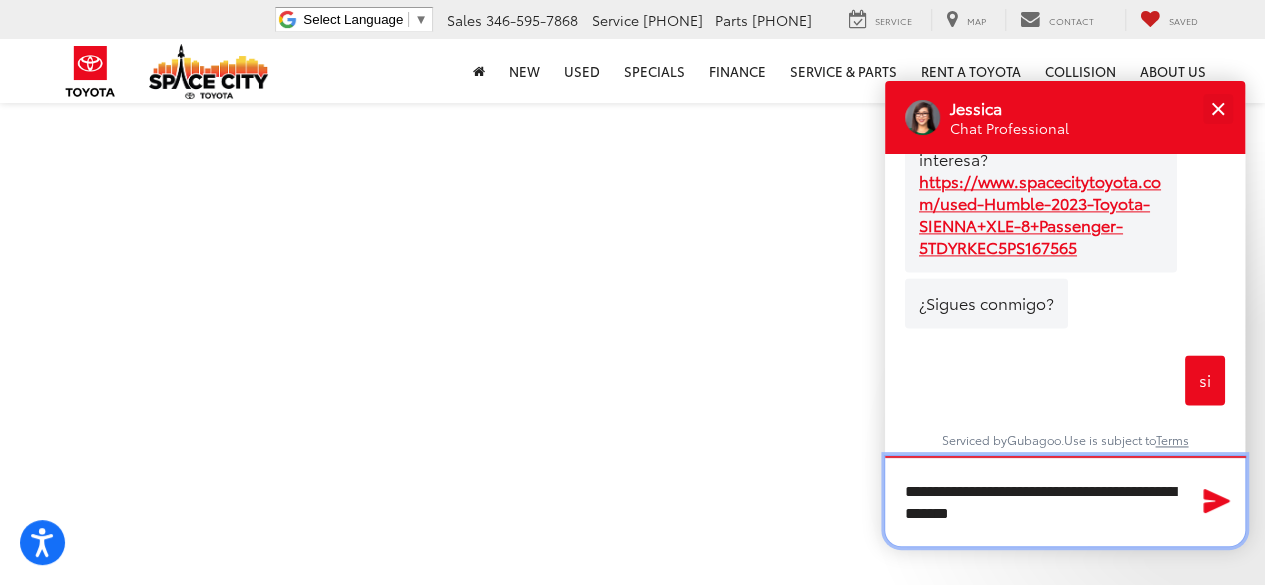 type on "**********" 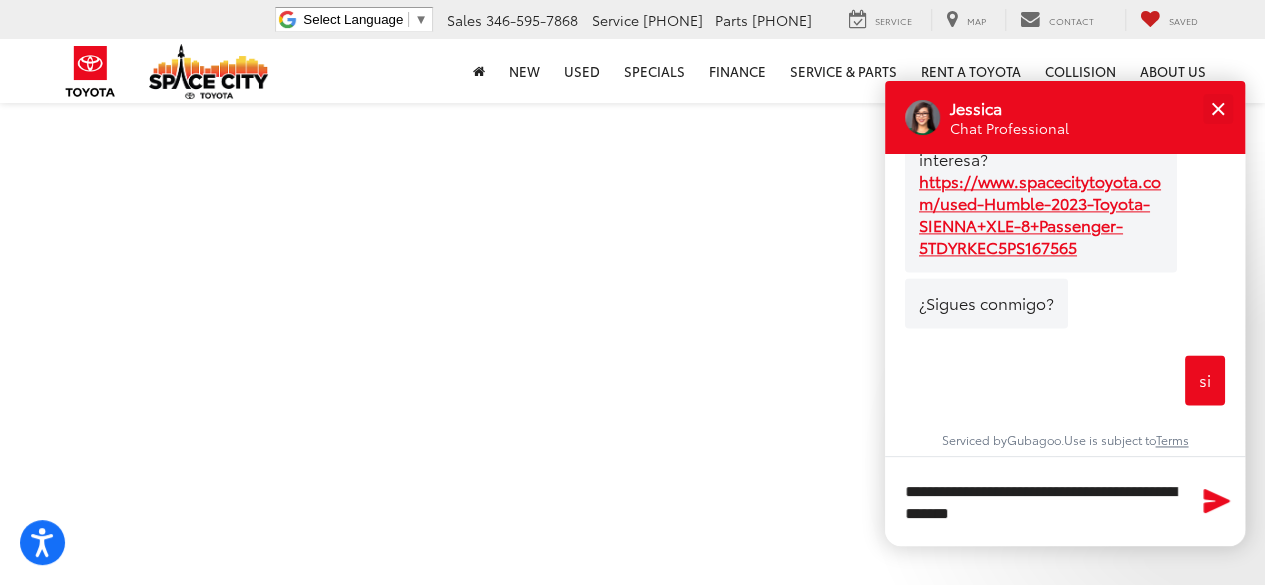 click 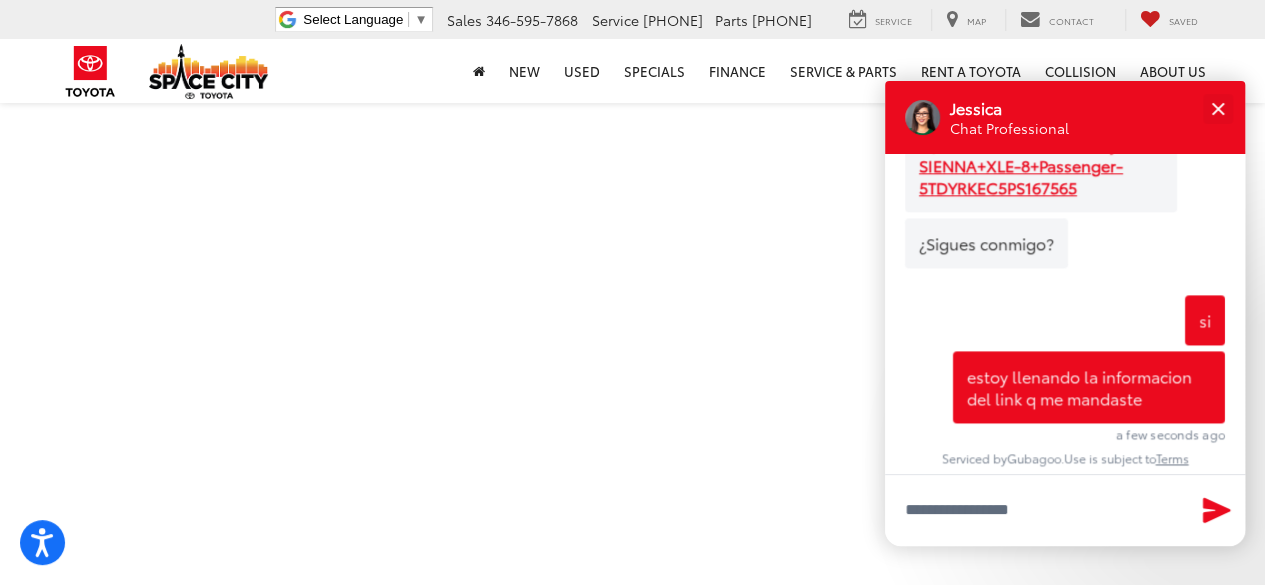scroll, scrollTop: 1544, scrollLeft: 0, axis: vertical 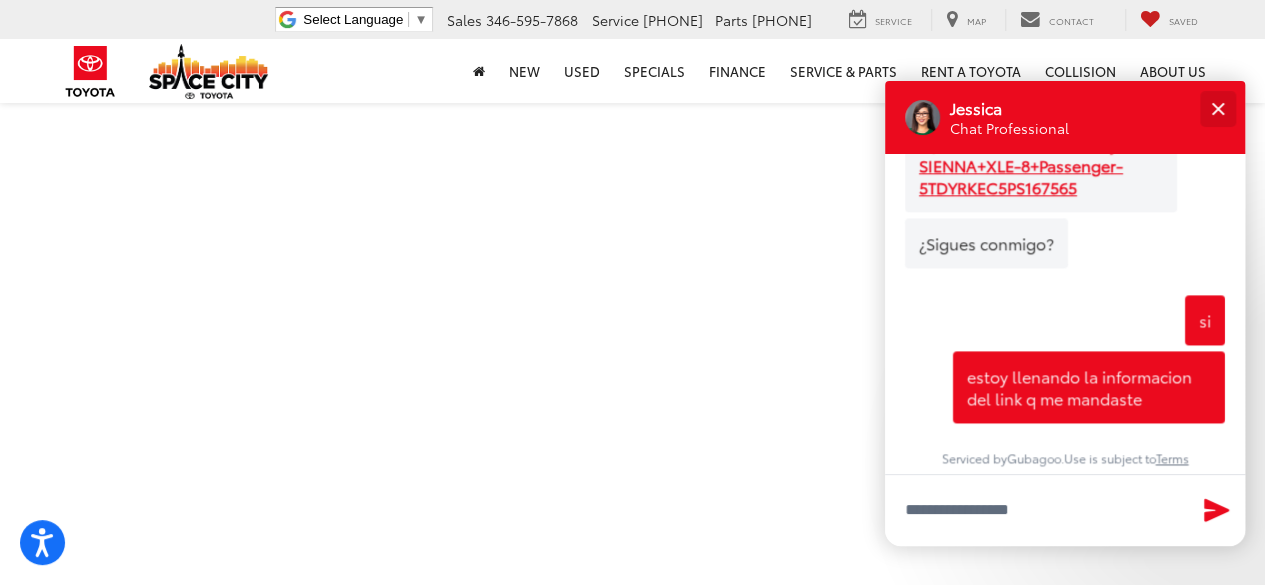 click at bounding box center (1217, 108) 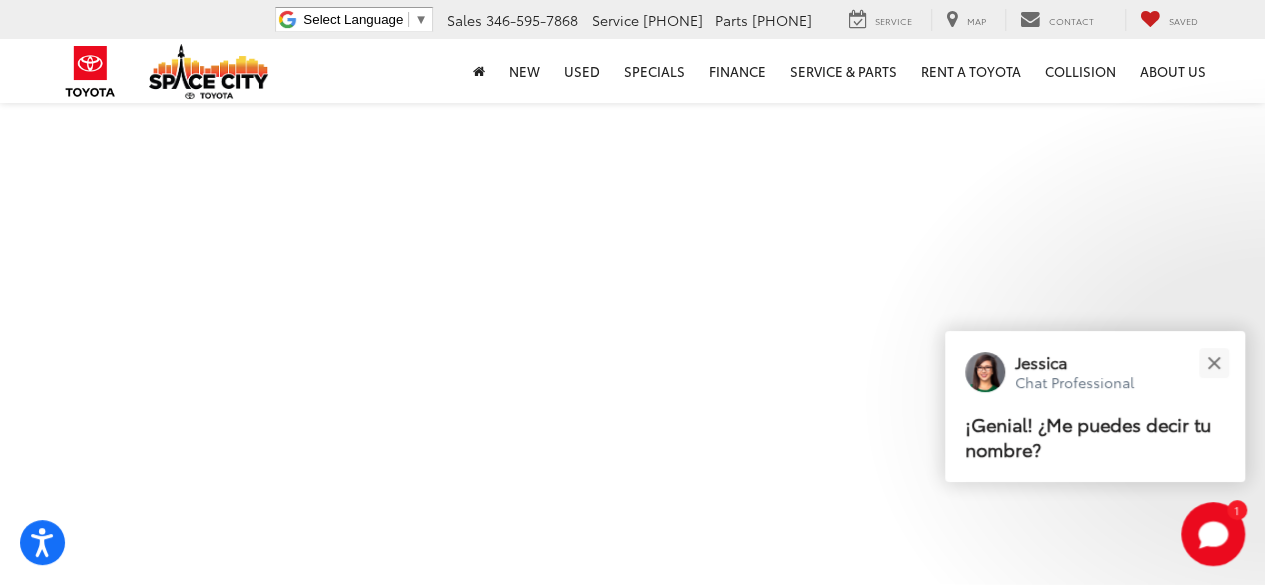 scroll, scrollTop: 268, scrollLeft: 0, axis: vertical 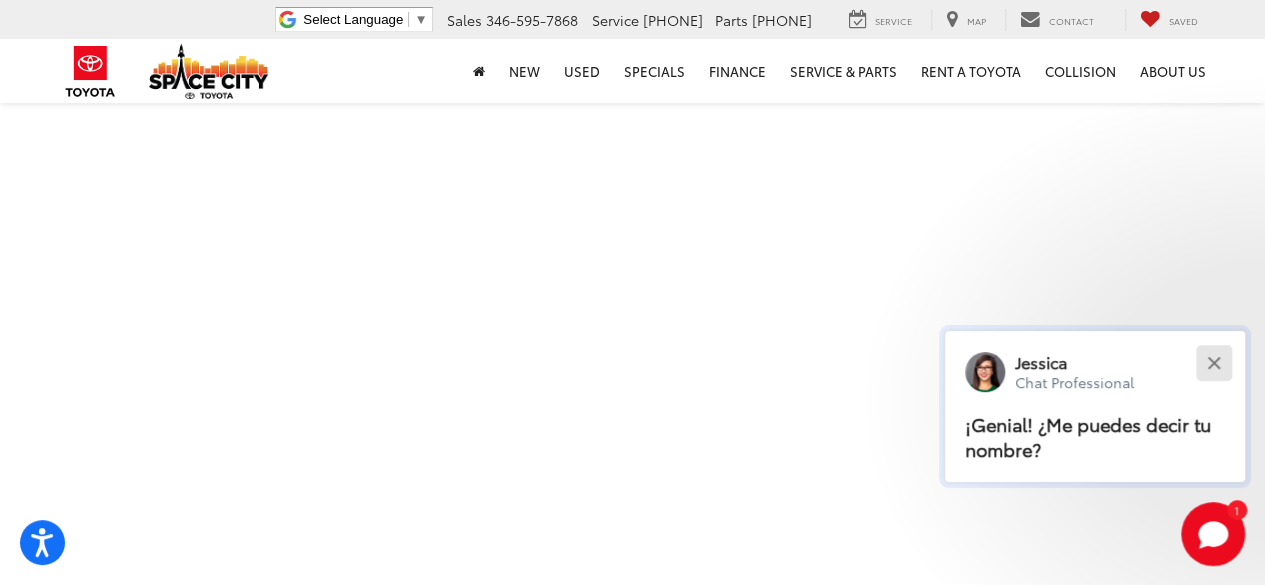 click at bounding box center (1213, 362) 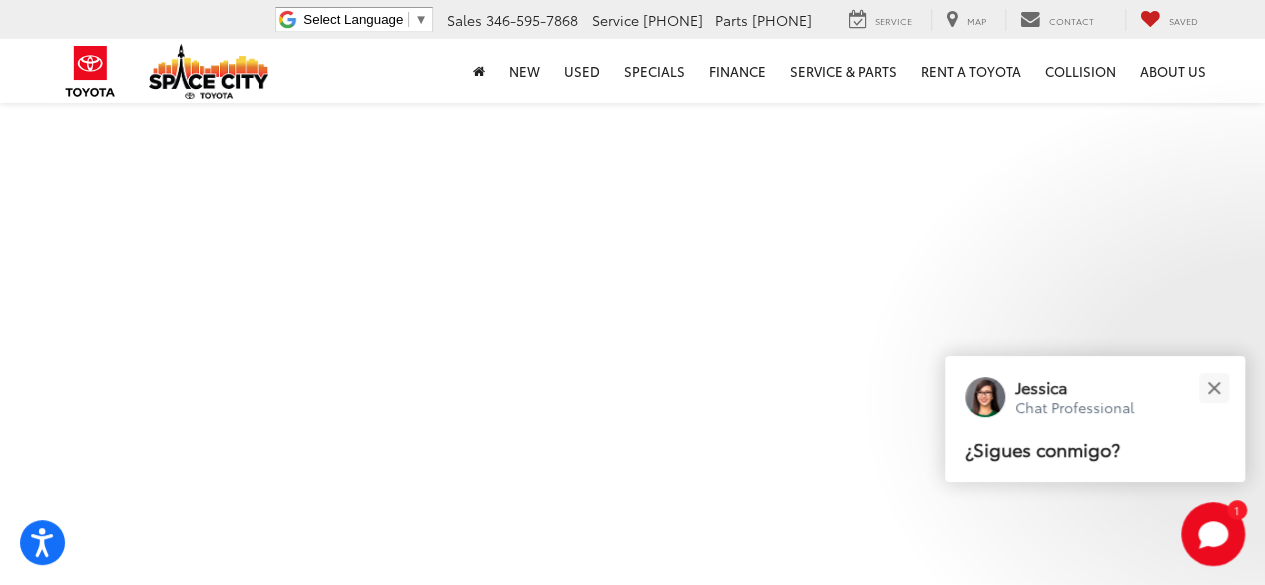 scroll, scrollTop: 400, scrollLeft: 0, axis: vertical 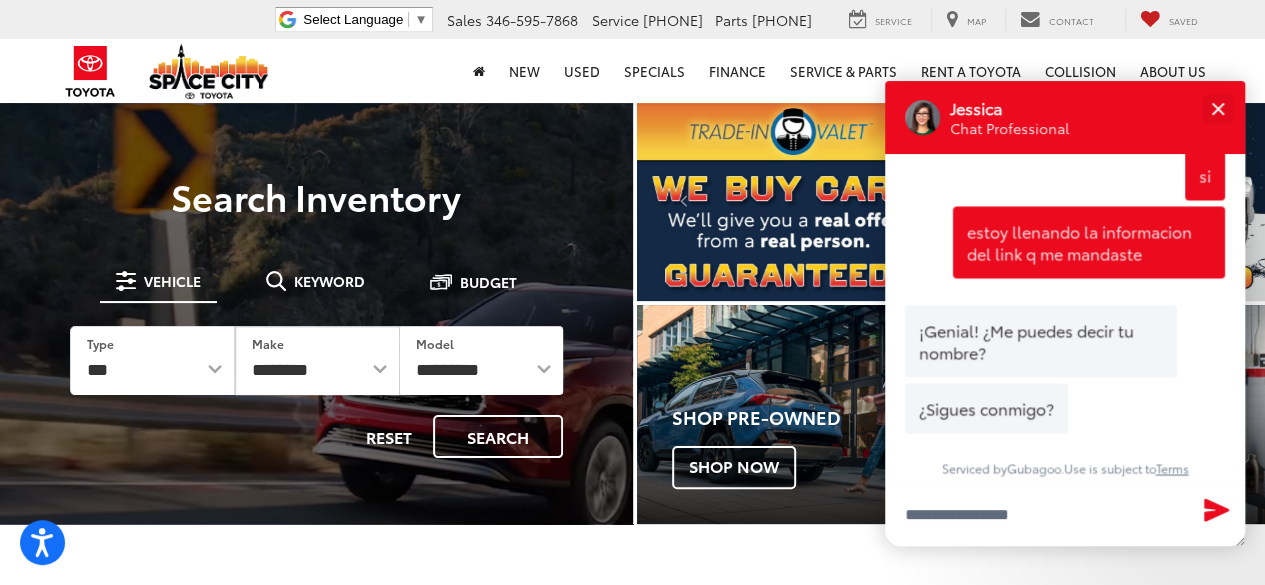 click on "Start Chat" 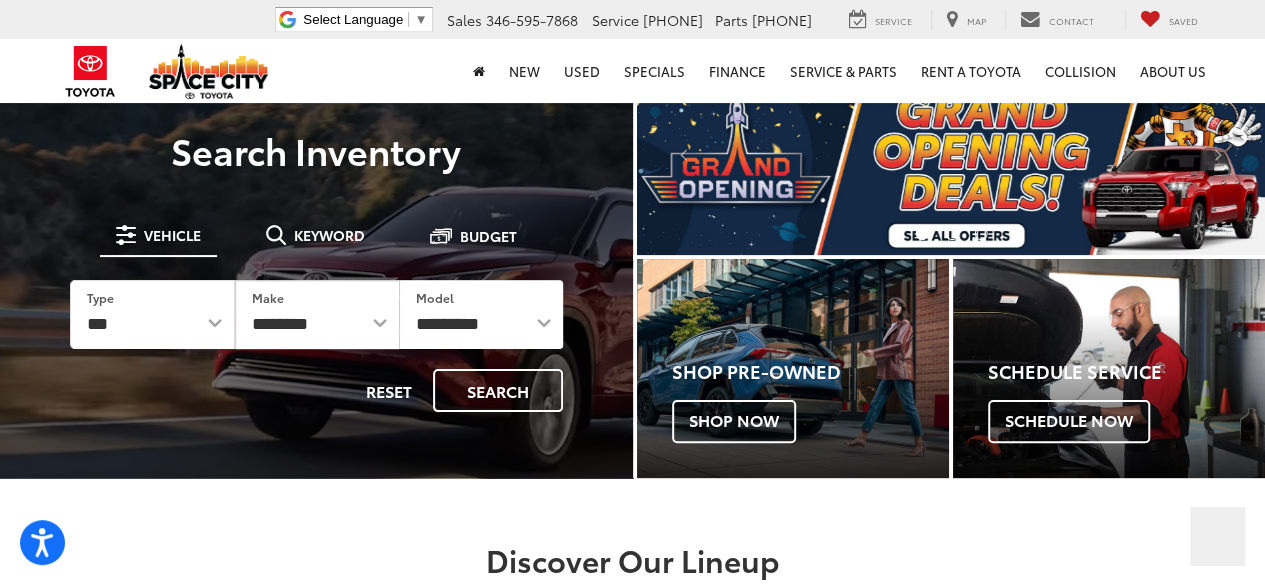 scroll, scrollTop: 0, scrollLeft: 0, axis: both 